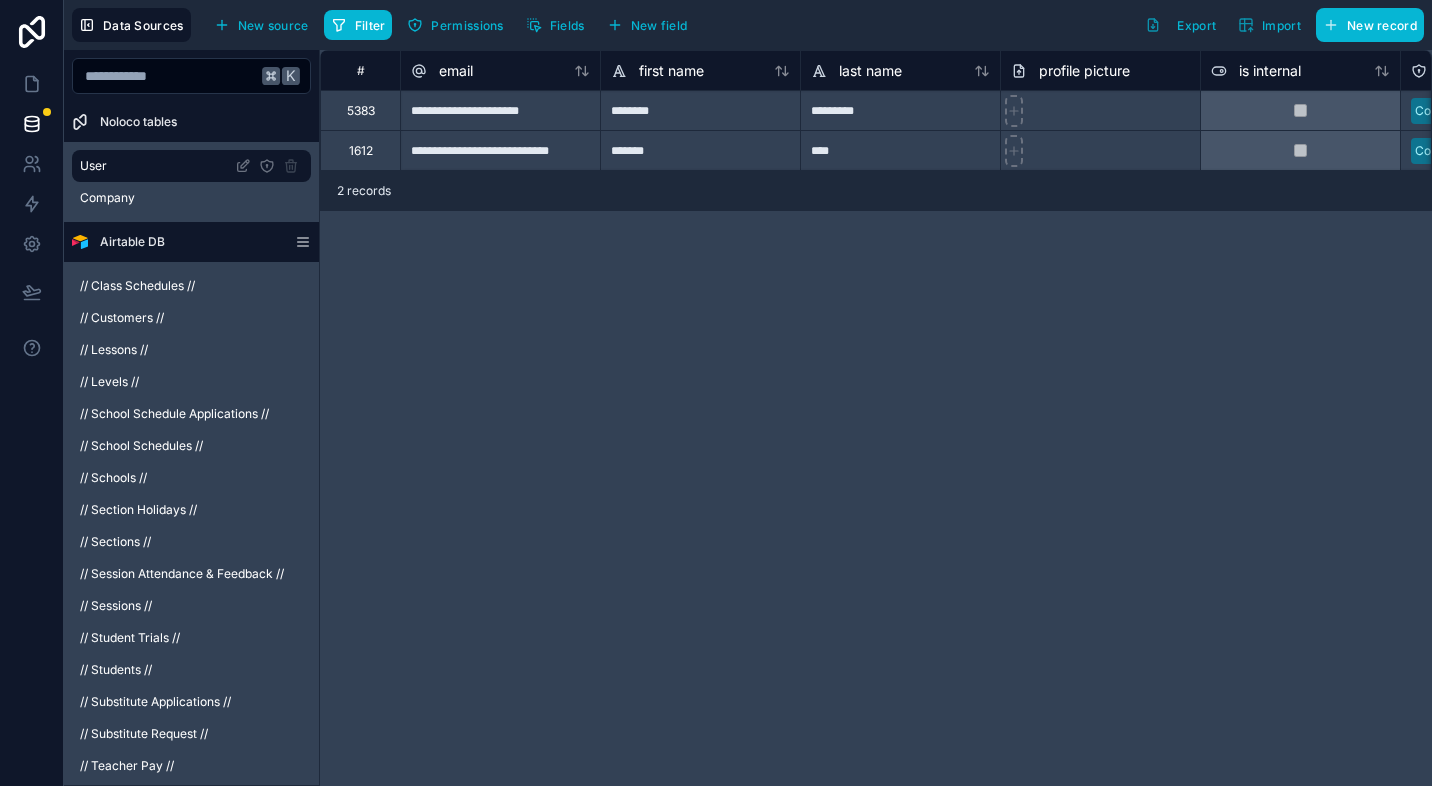 scroll, scrollTop: 0, scrollLeft: 0, axis: both 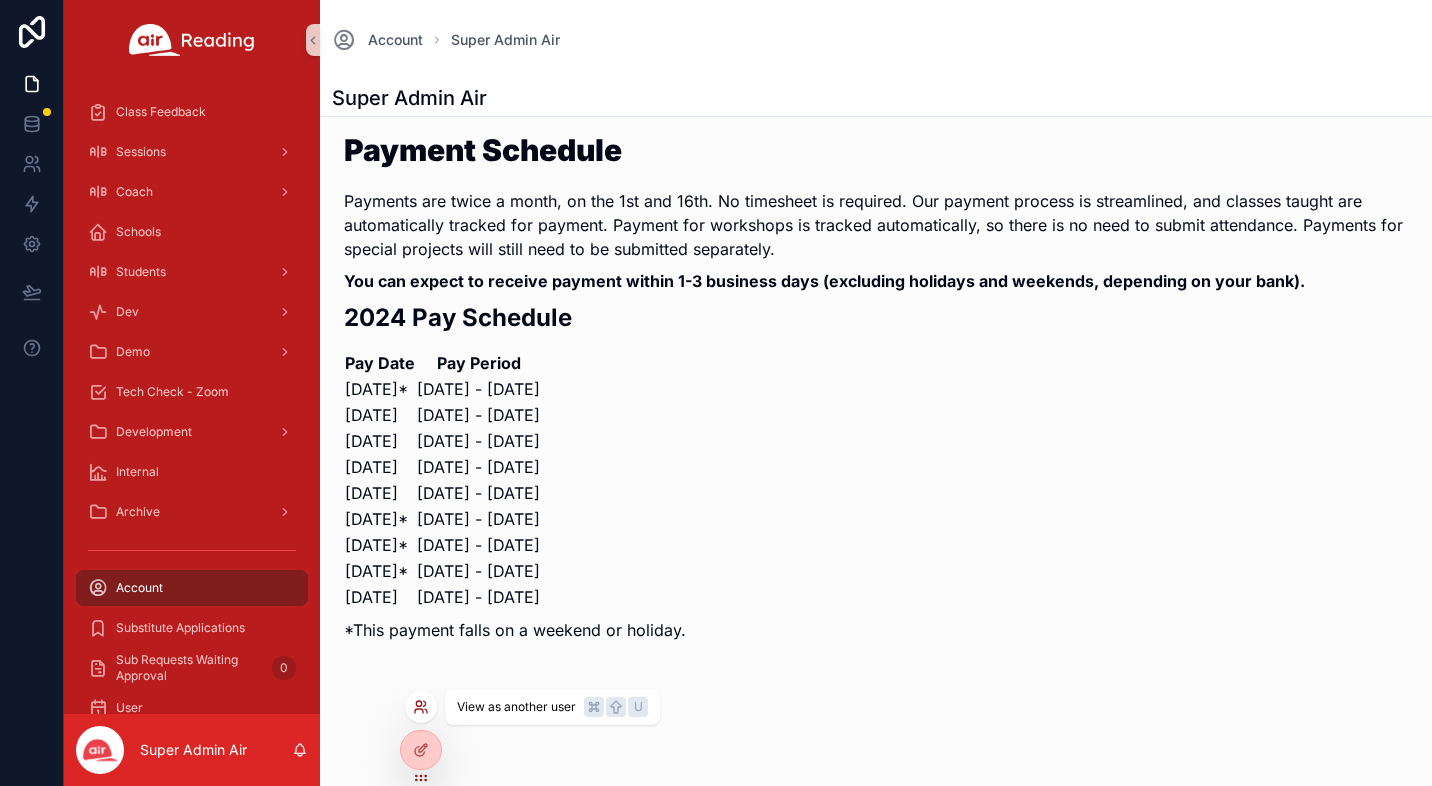 click 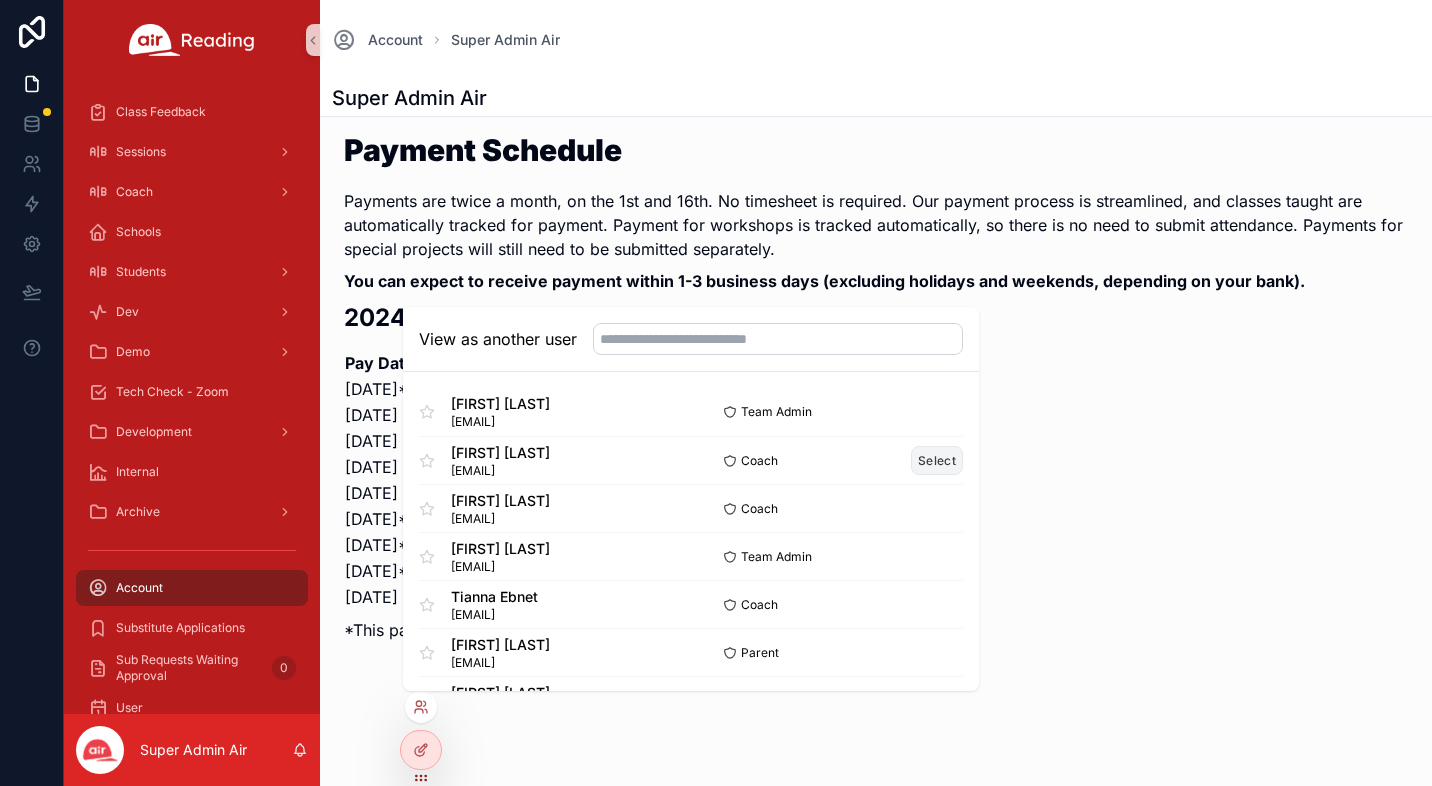 click on "Select" at bounding box center (937, 460) 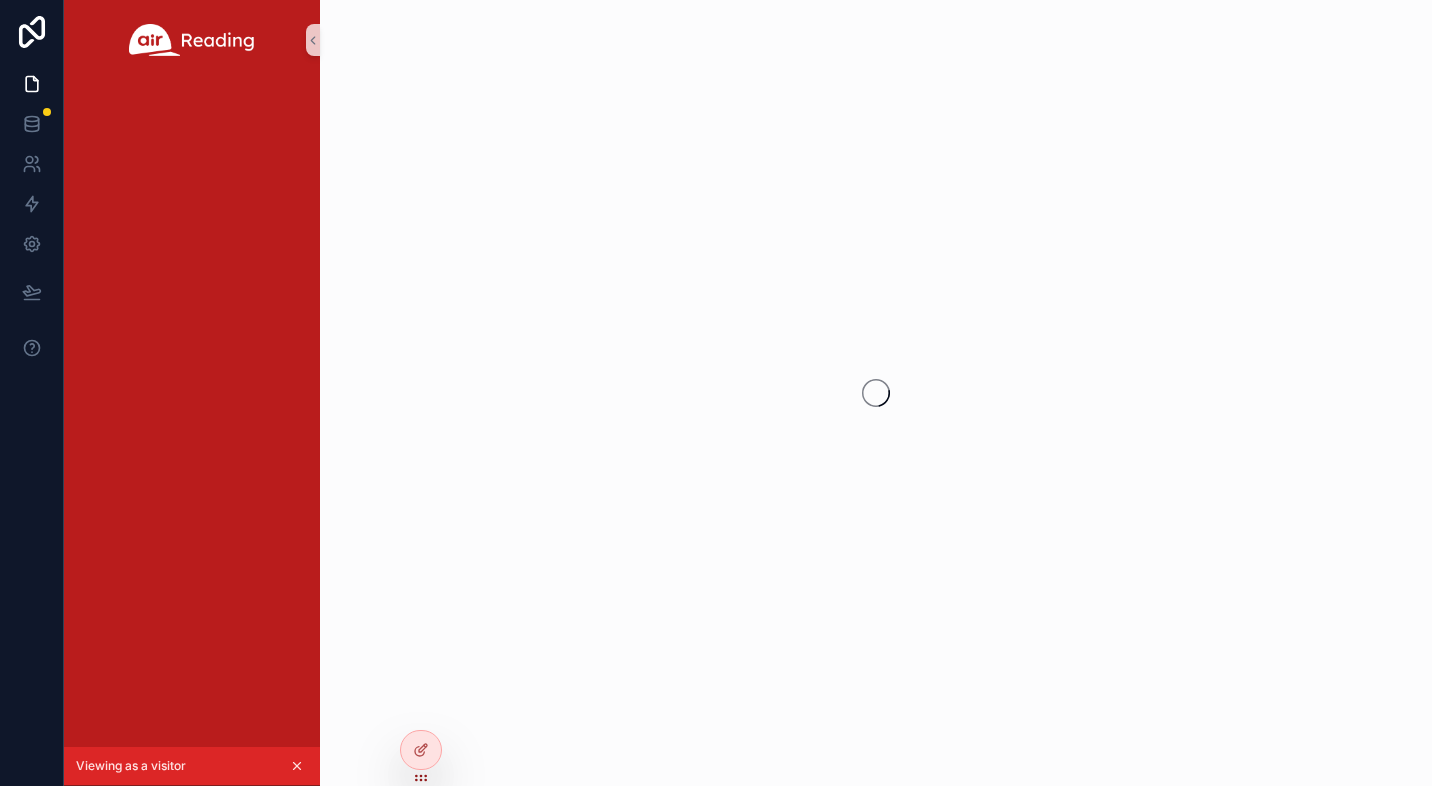 scroll, scrollTop: 0, scrollLeft: 0, axis: both 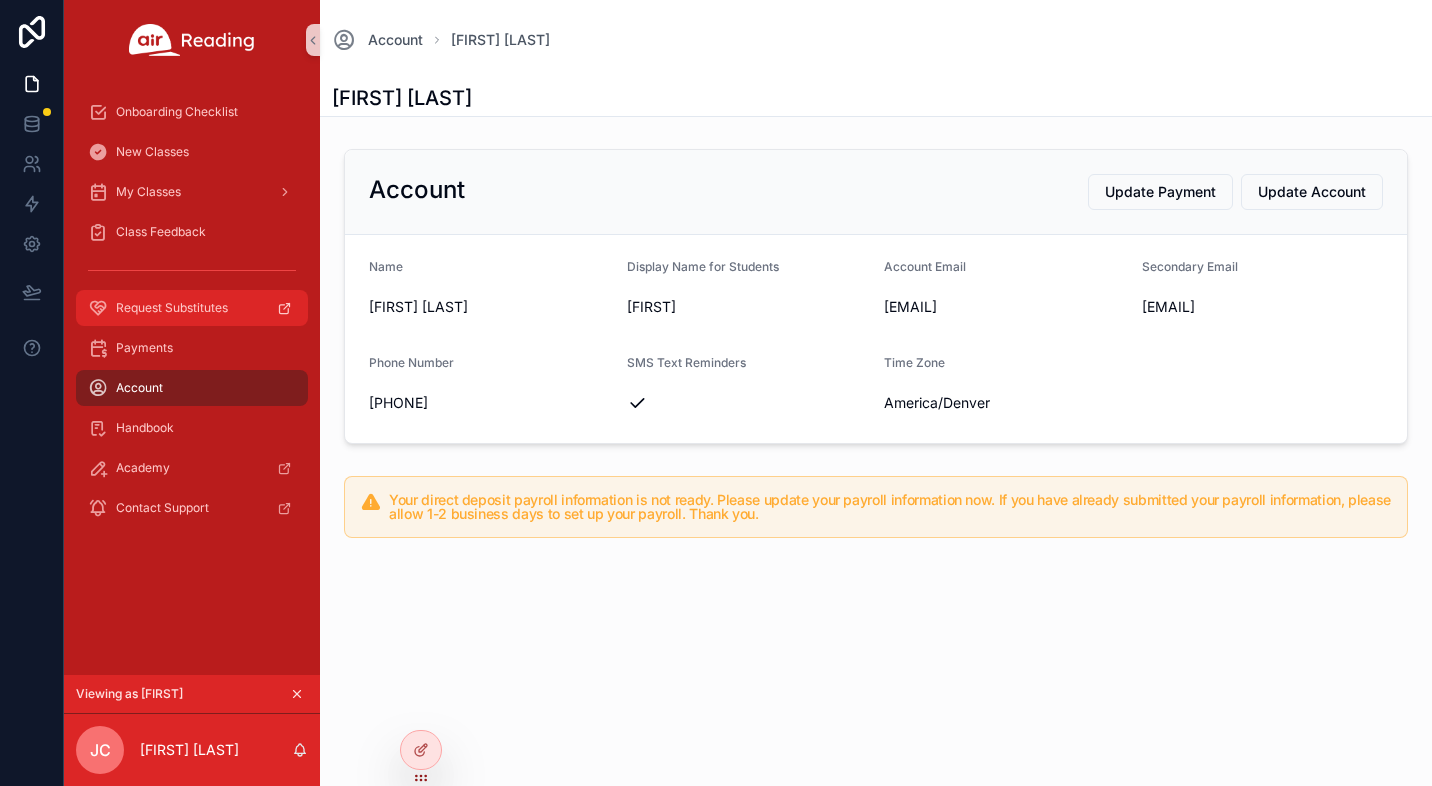 click on "Request Substitutes" at bounding box center (172, 308) 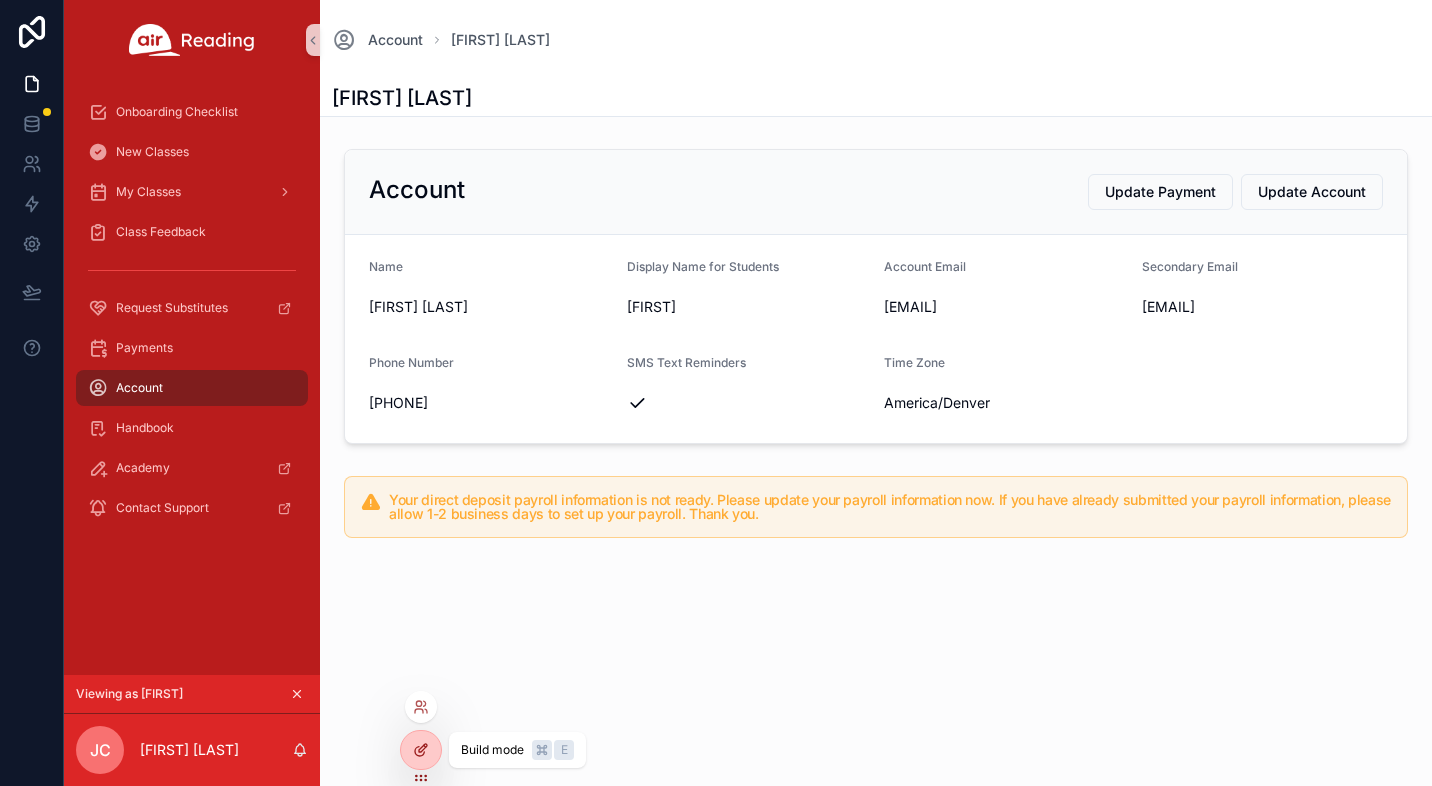 click 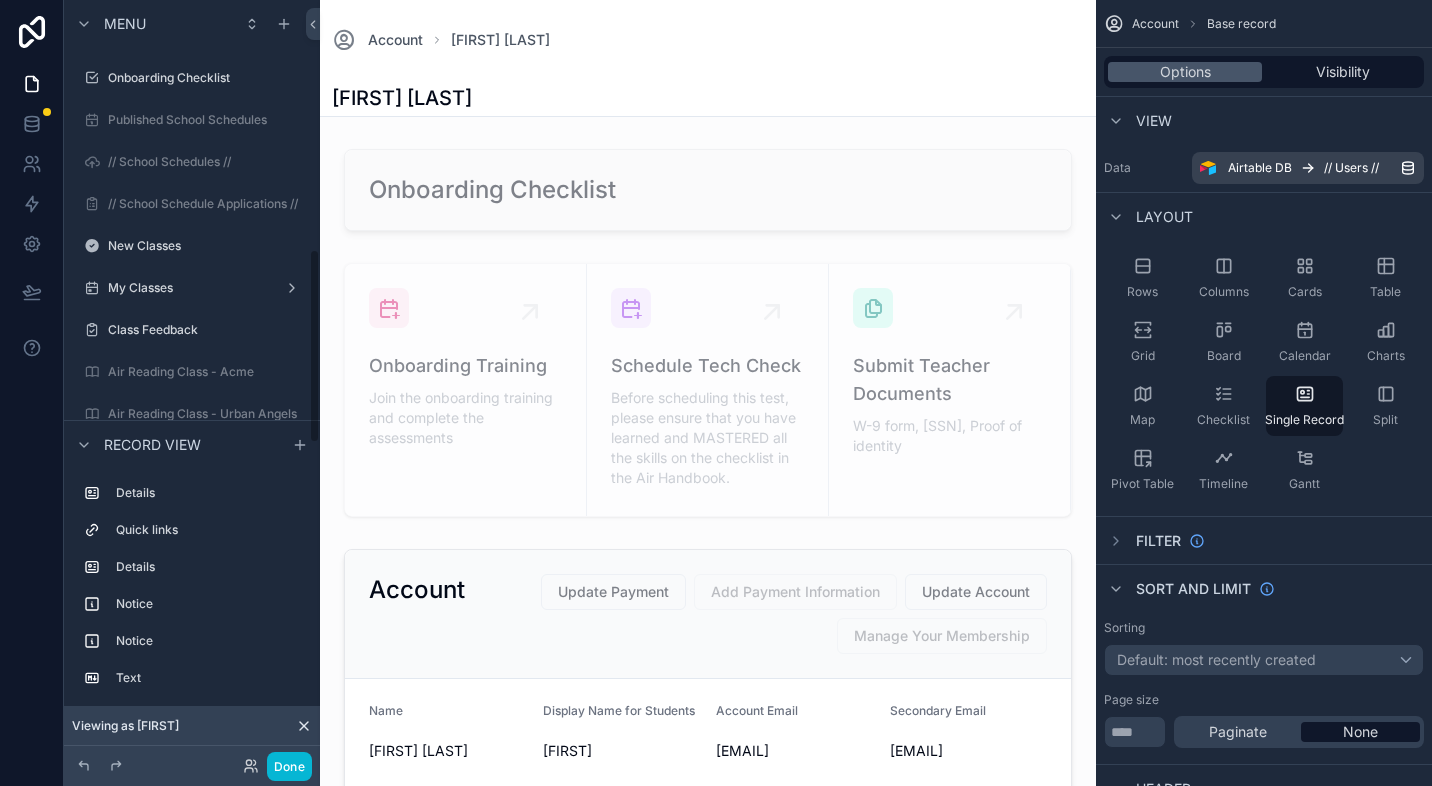 scroll, scrollTop: 977, scrollLeft: 0, axis: vertical 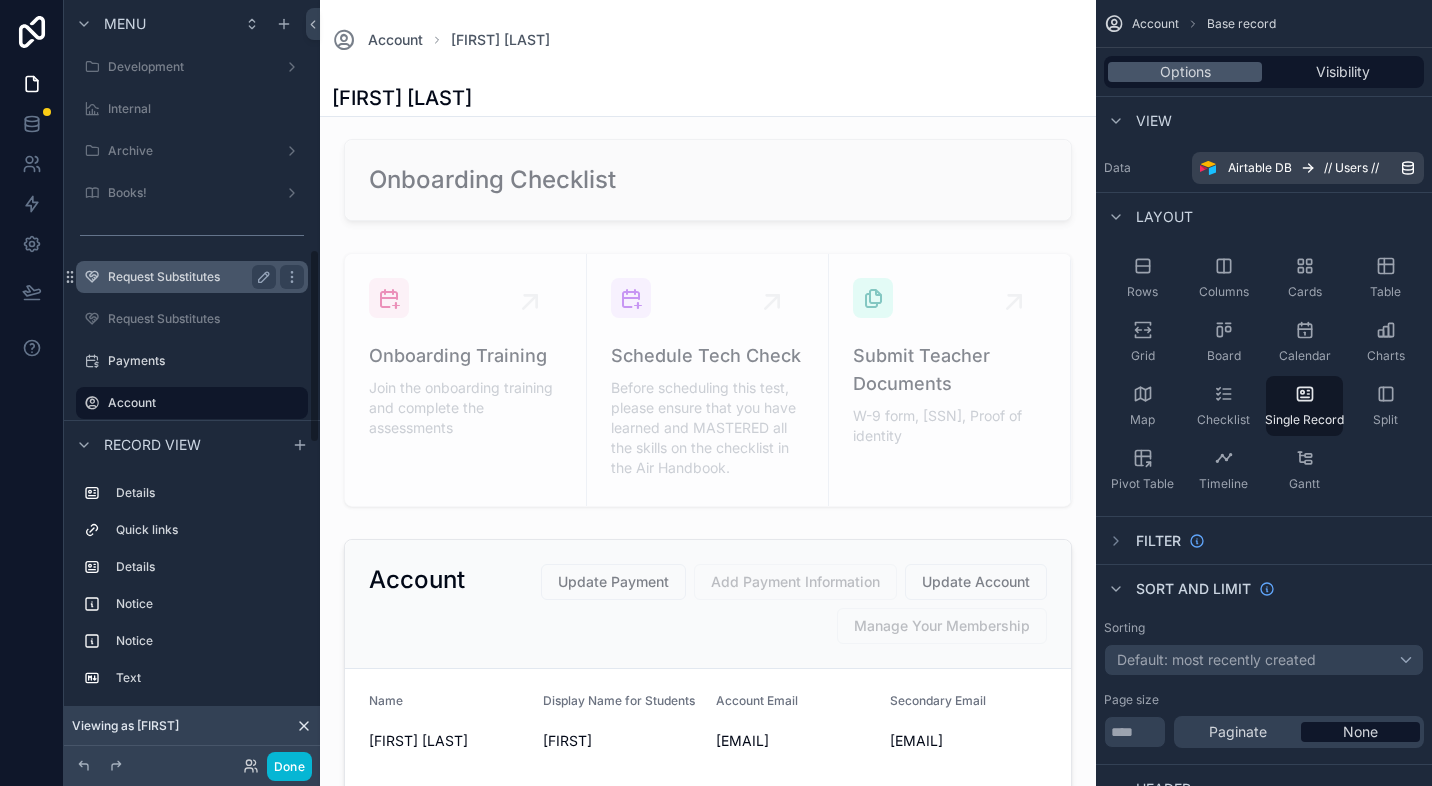 click on "Request Substitutes" at bounding box center (188, 277) 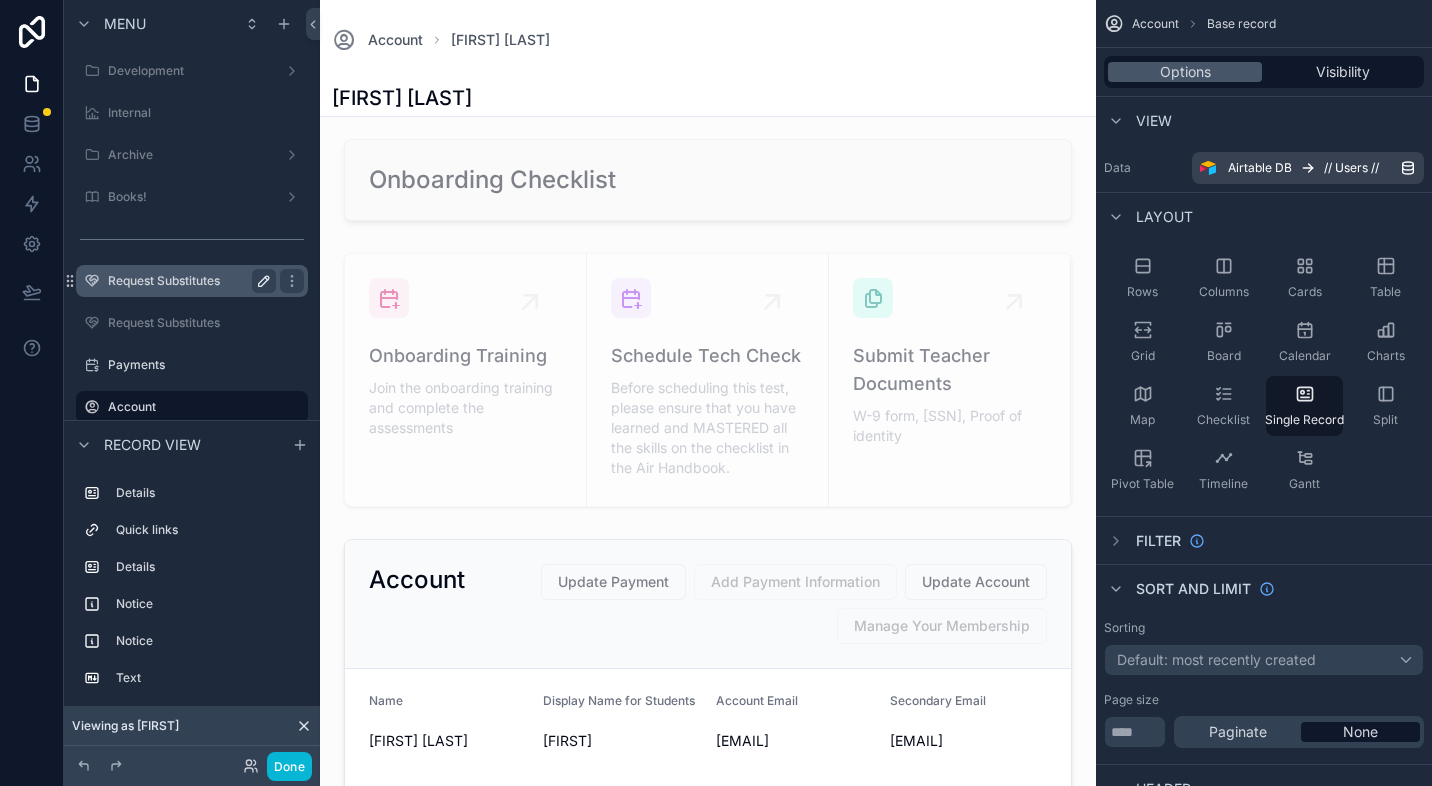 click 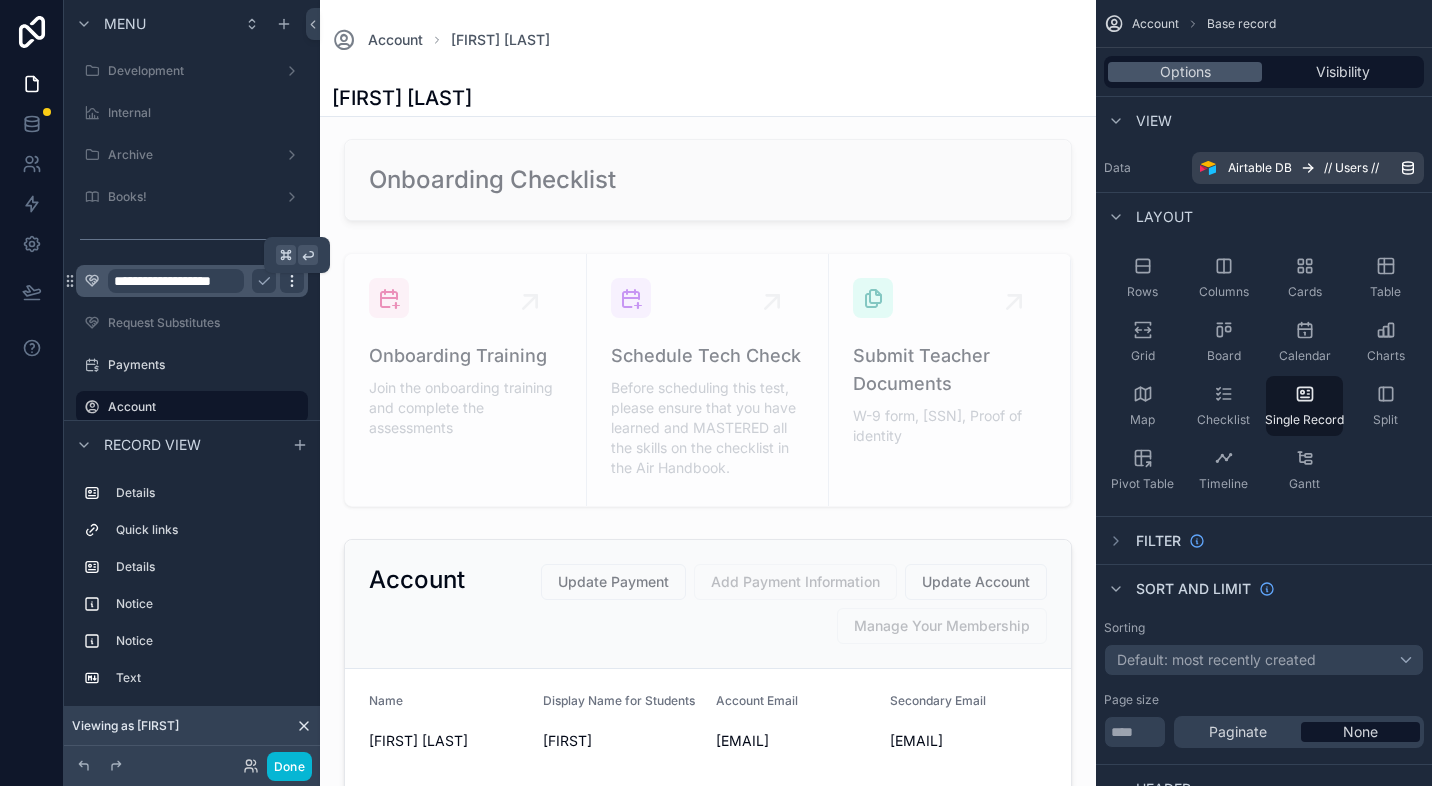 drag, startPoint x: 263, startPoint y: 283, endPoint x: 280, endPoint y: 283, distance: 17 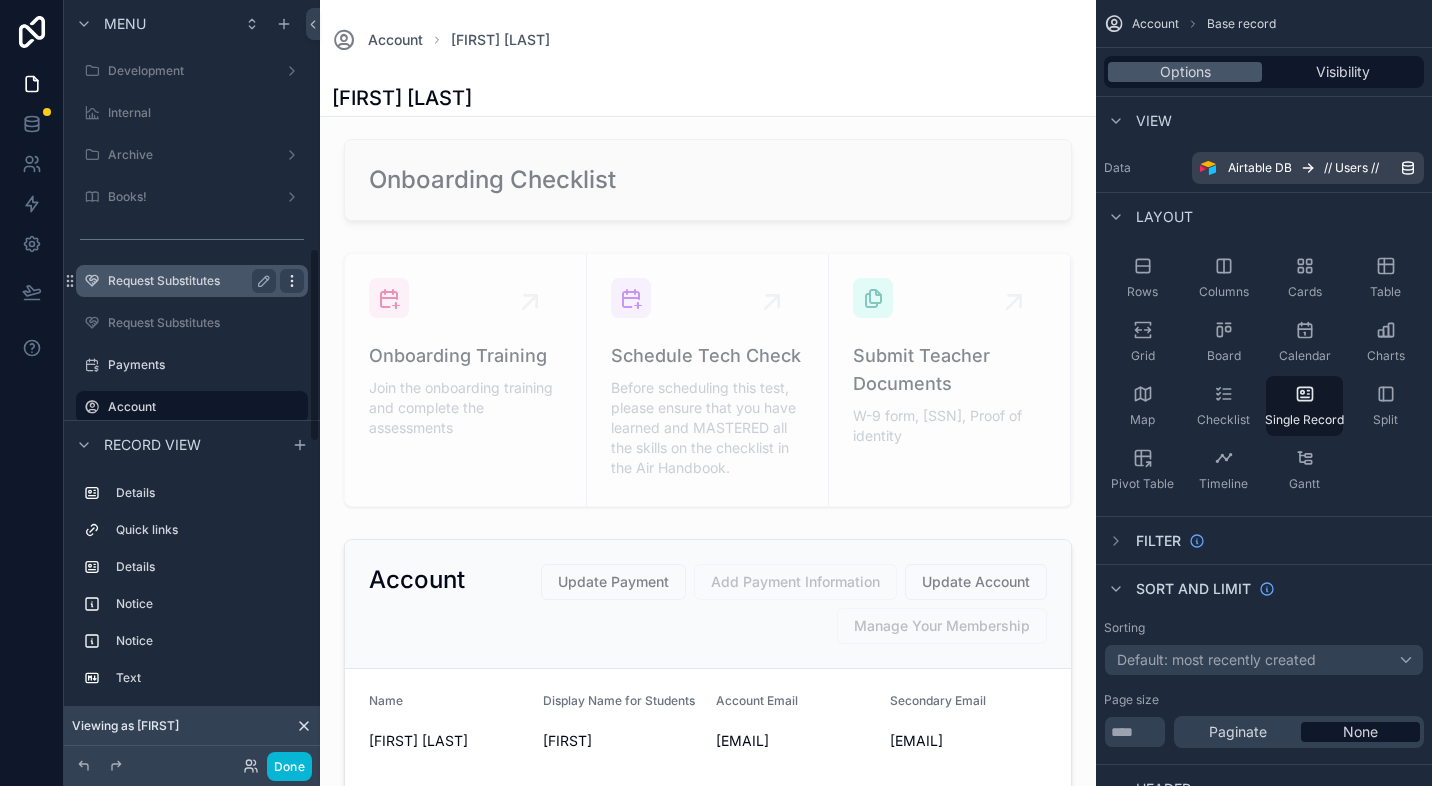 click 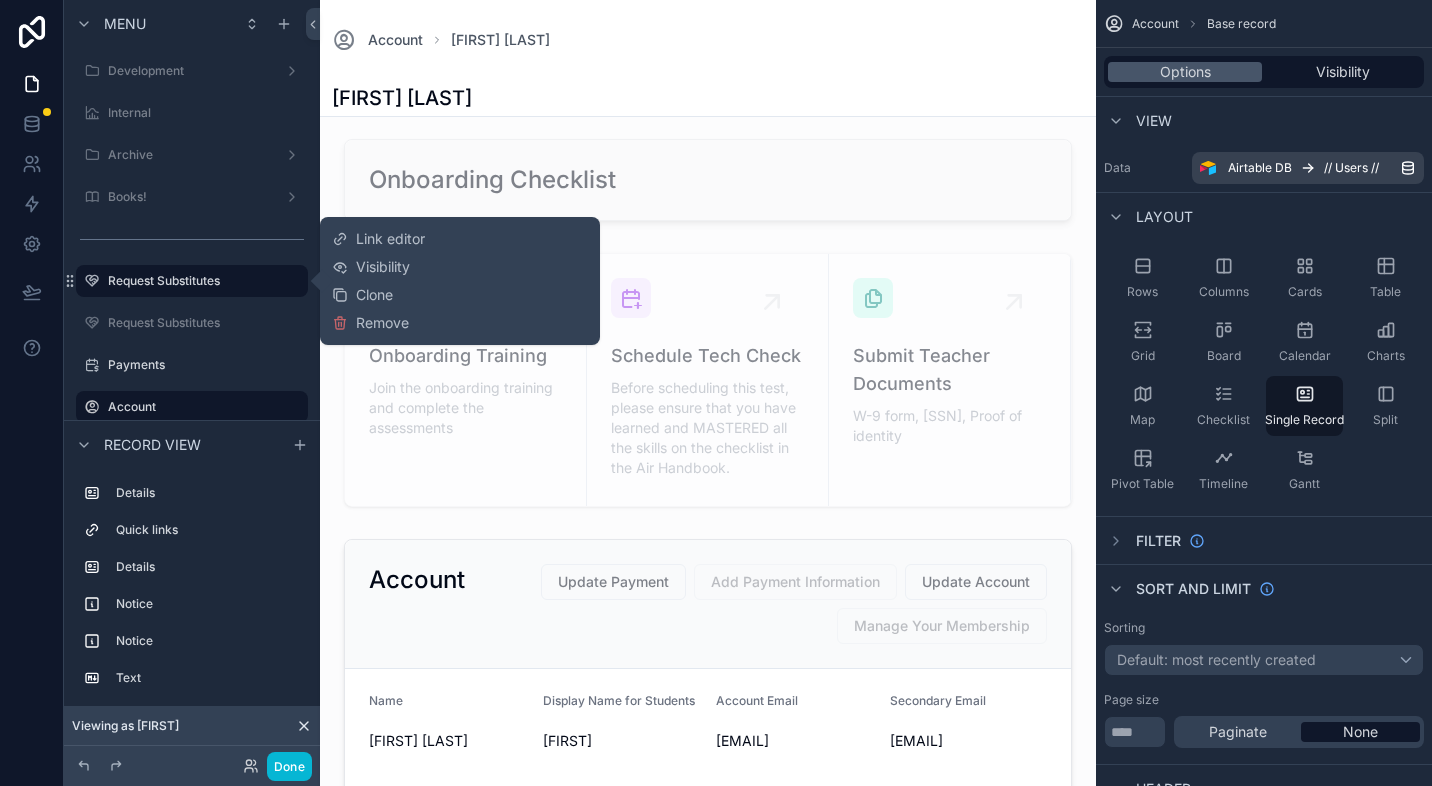 click on "Link editor" at bounding box center (390, 239) 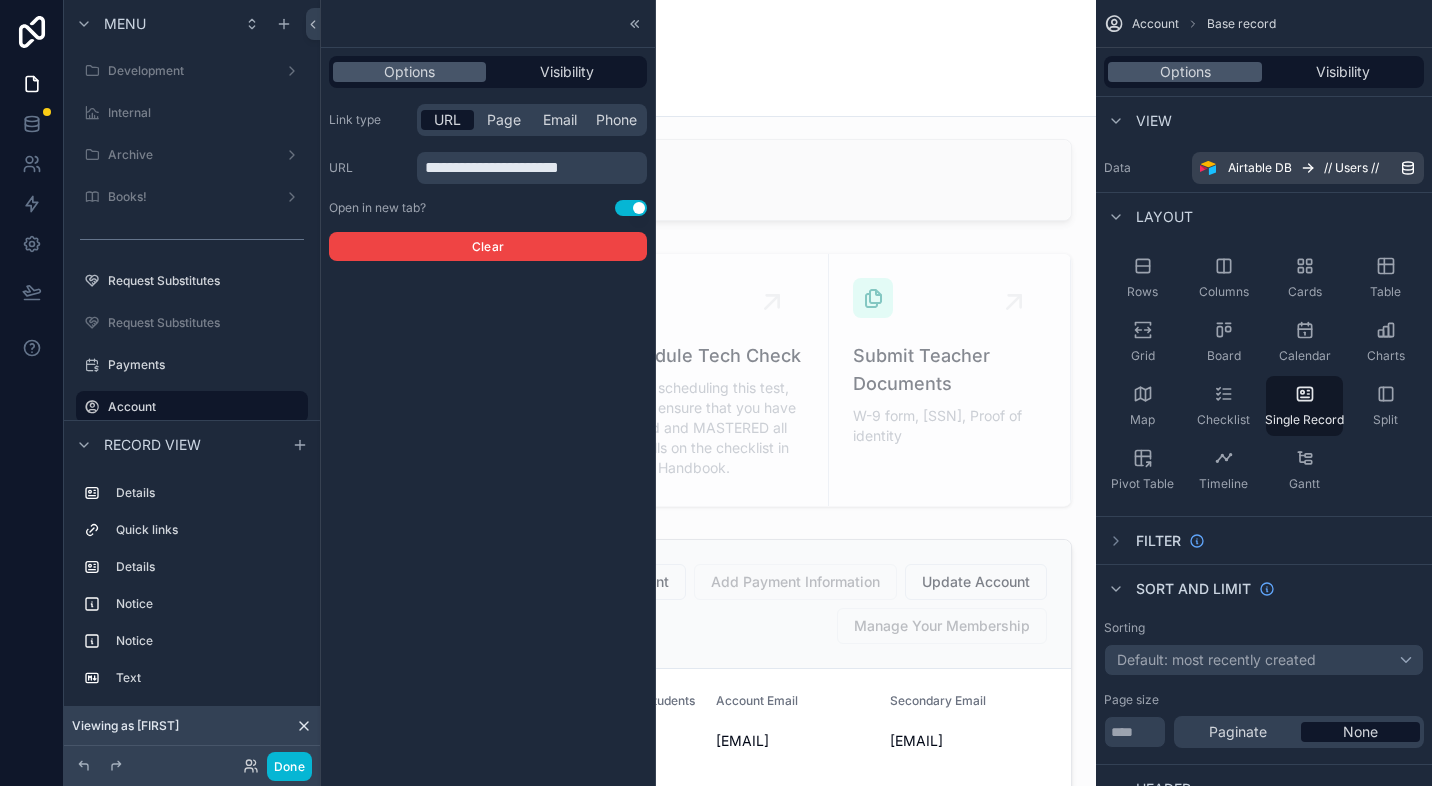 click on "**********" at bounding box center [492, 167] 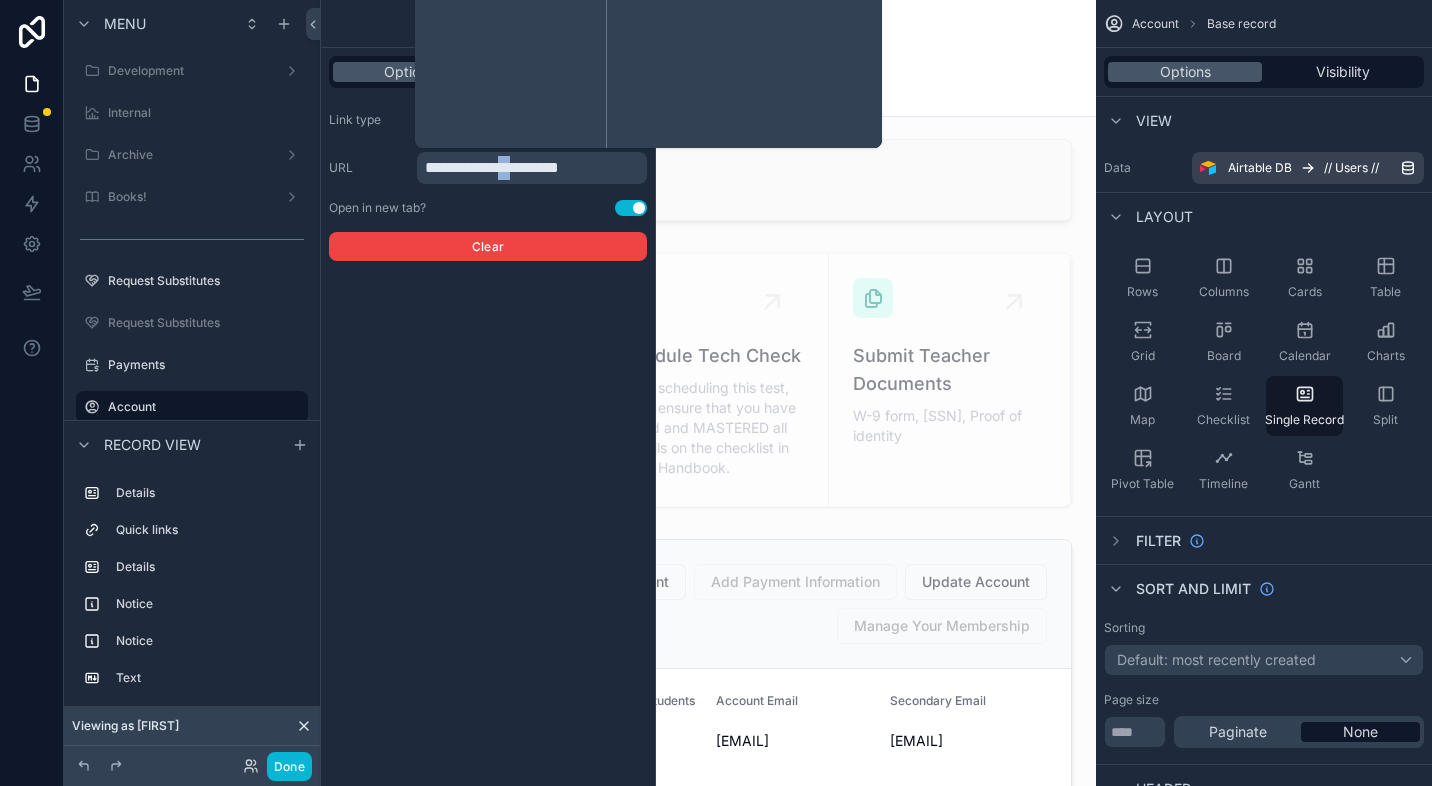 click on "**********" at bounding box center [492, 167] 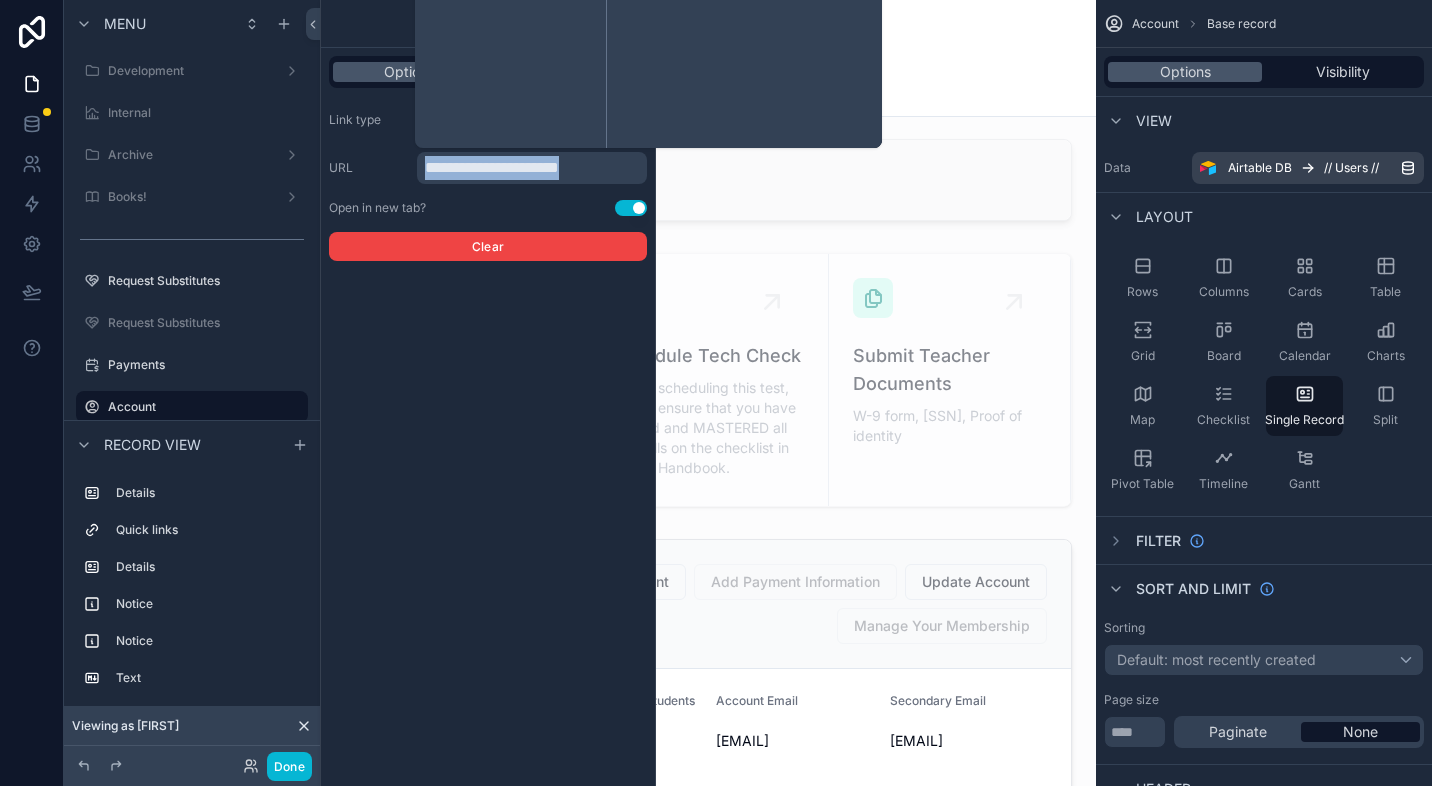 click on "**********" at bounding box center [492, 167] 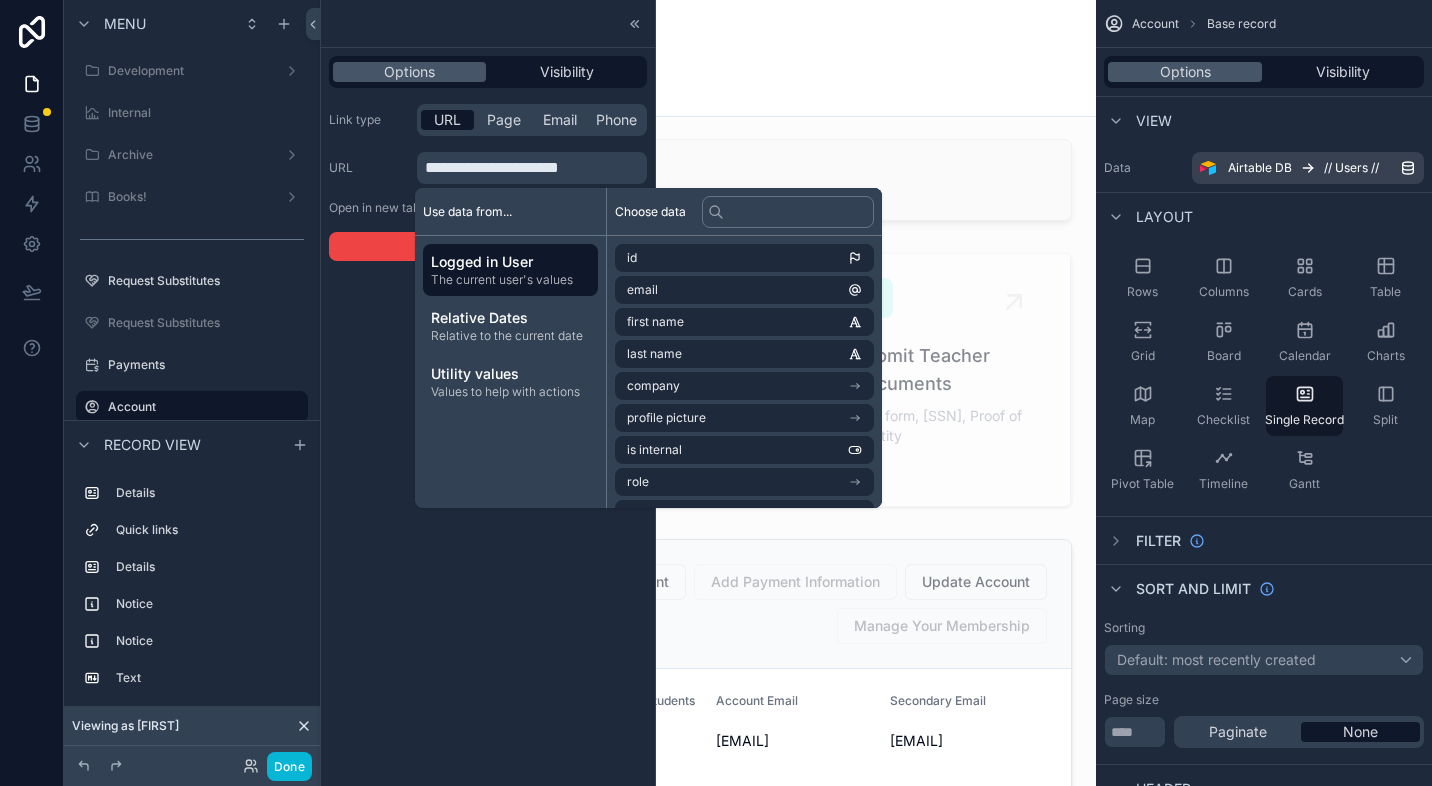 scroll, scrollTop: 0, scrollLeft: 0, axis: both 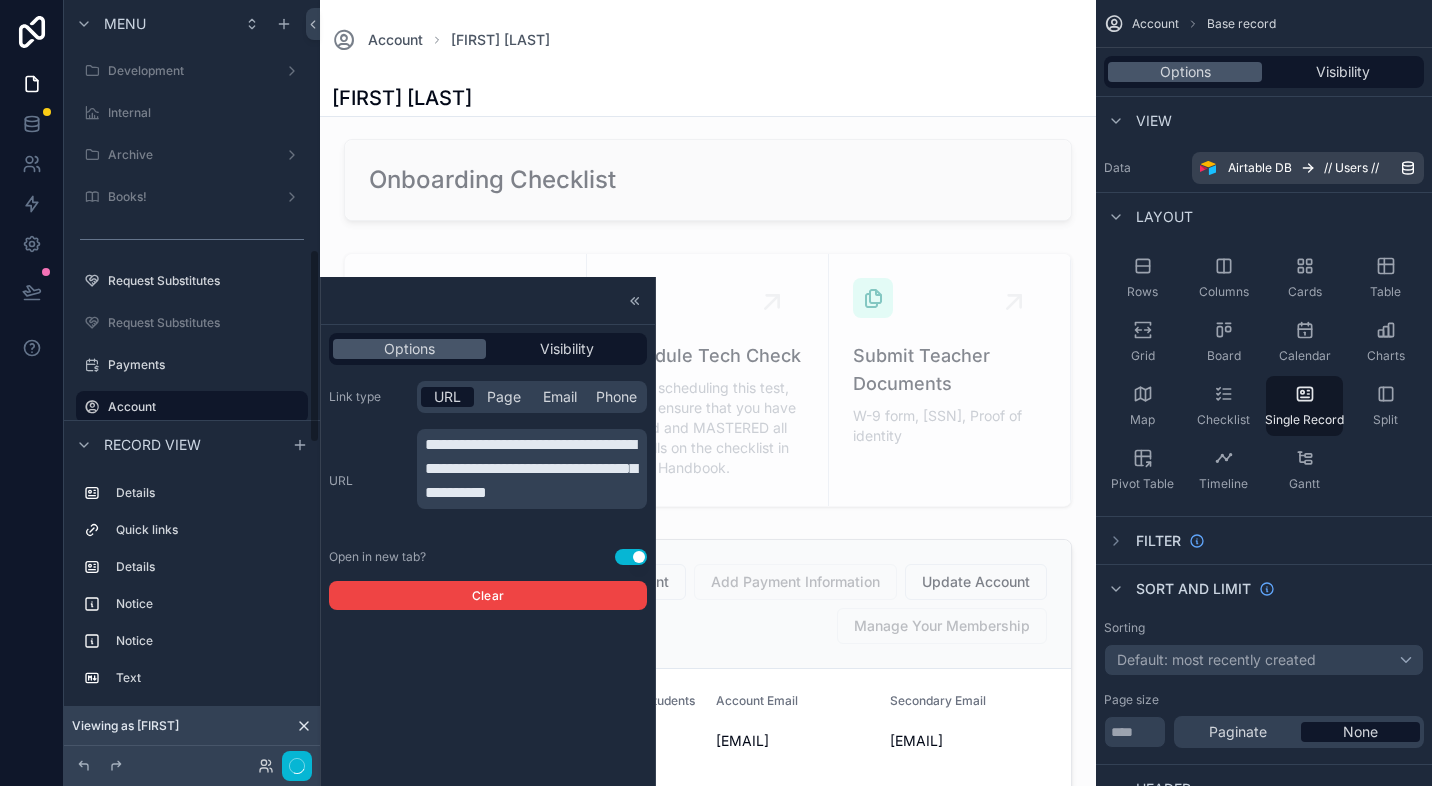 click on "**********" at bounding box center [488, 670] 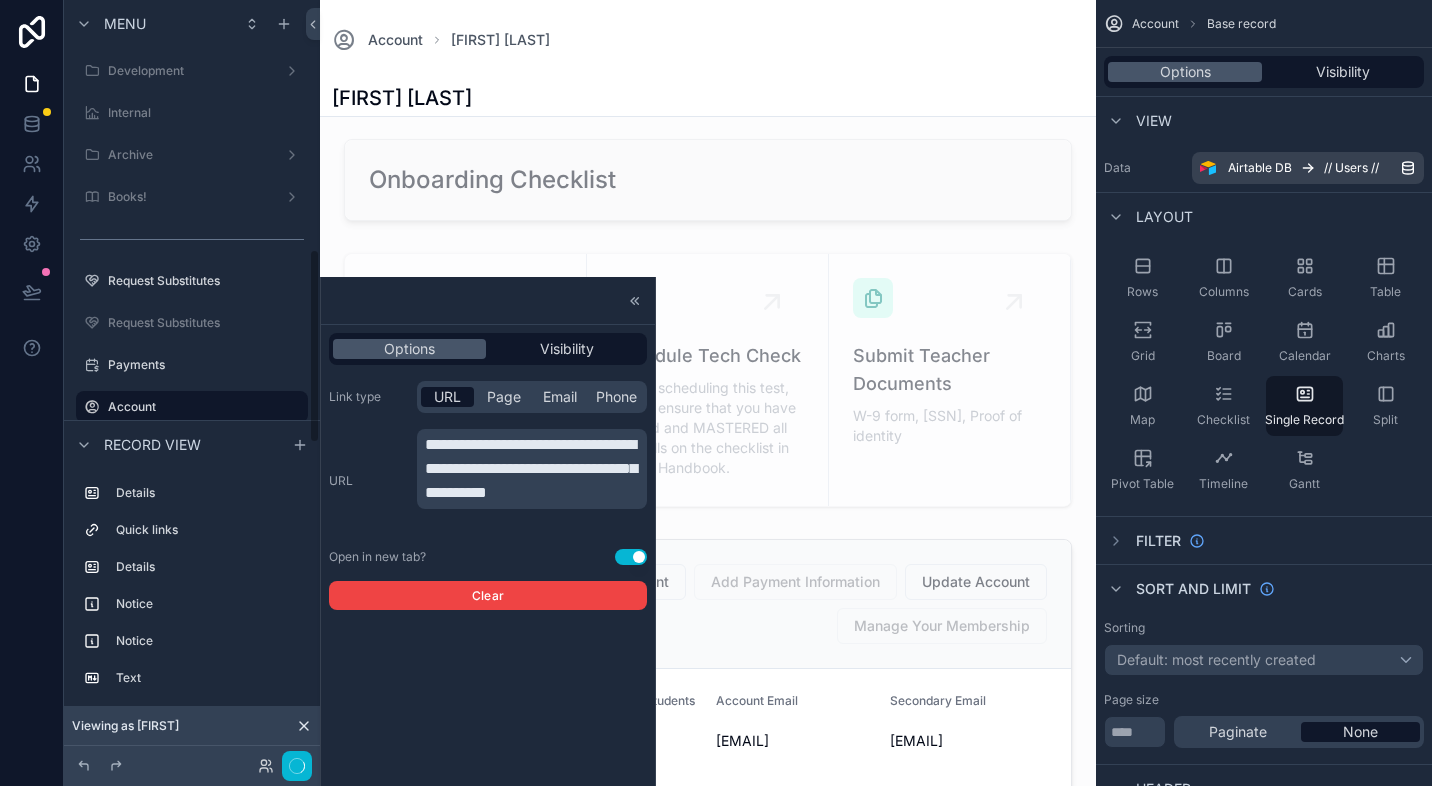 scroll, scrollTop: 977, scrollLeft: 0, axis: vertical 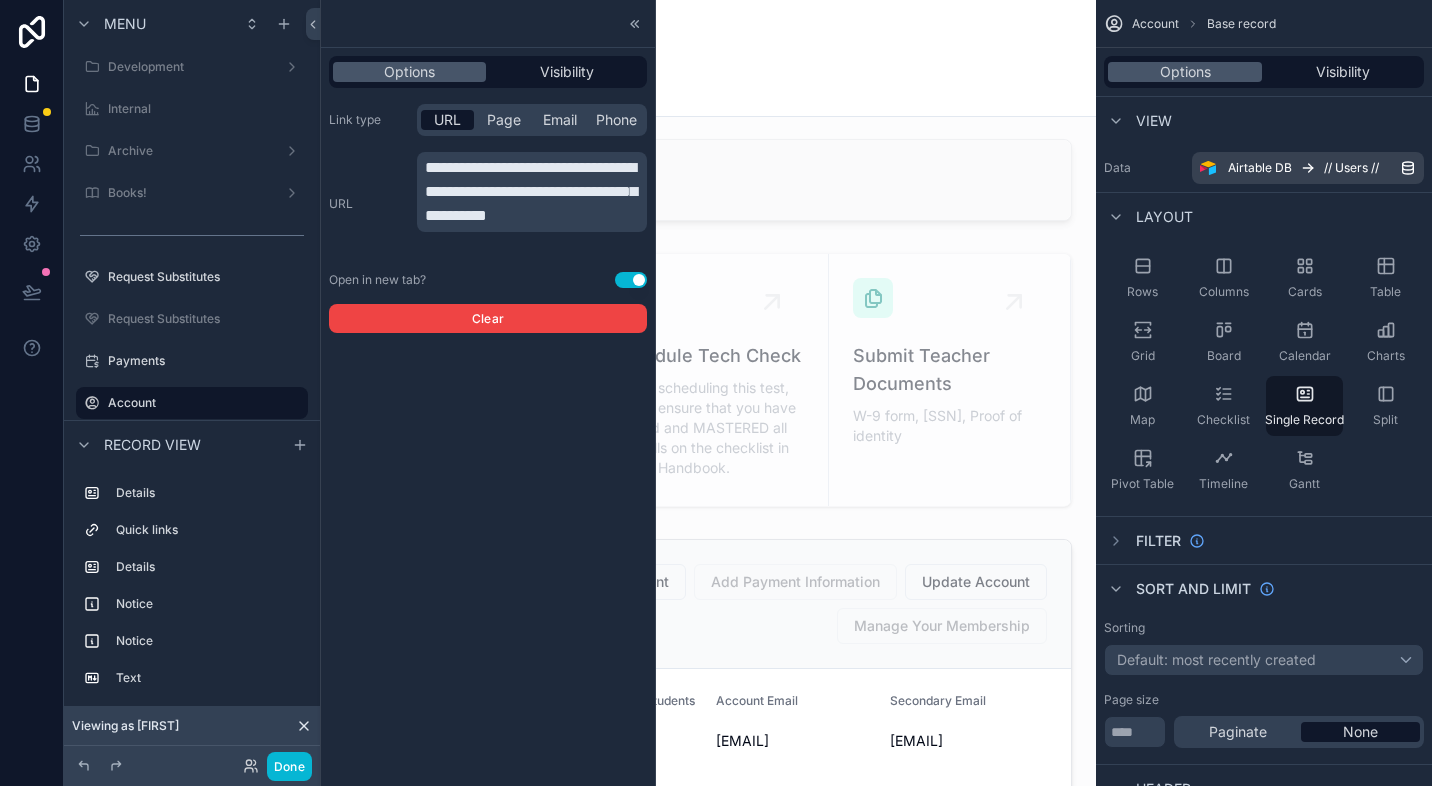 click on "**********" at bounding box center [534, 192] 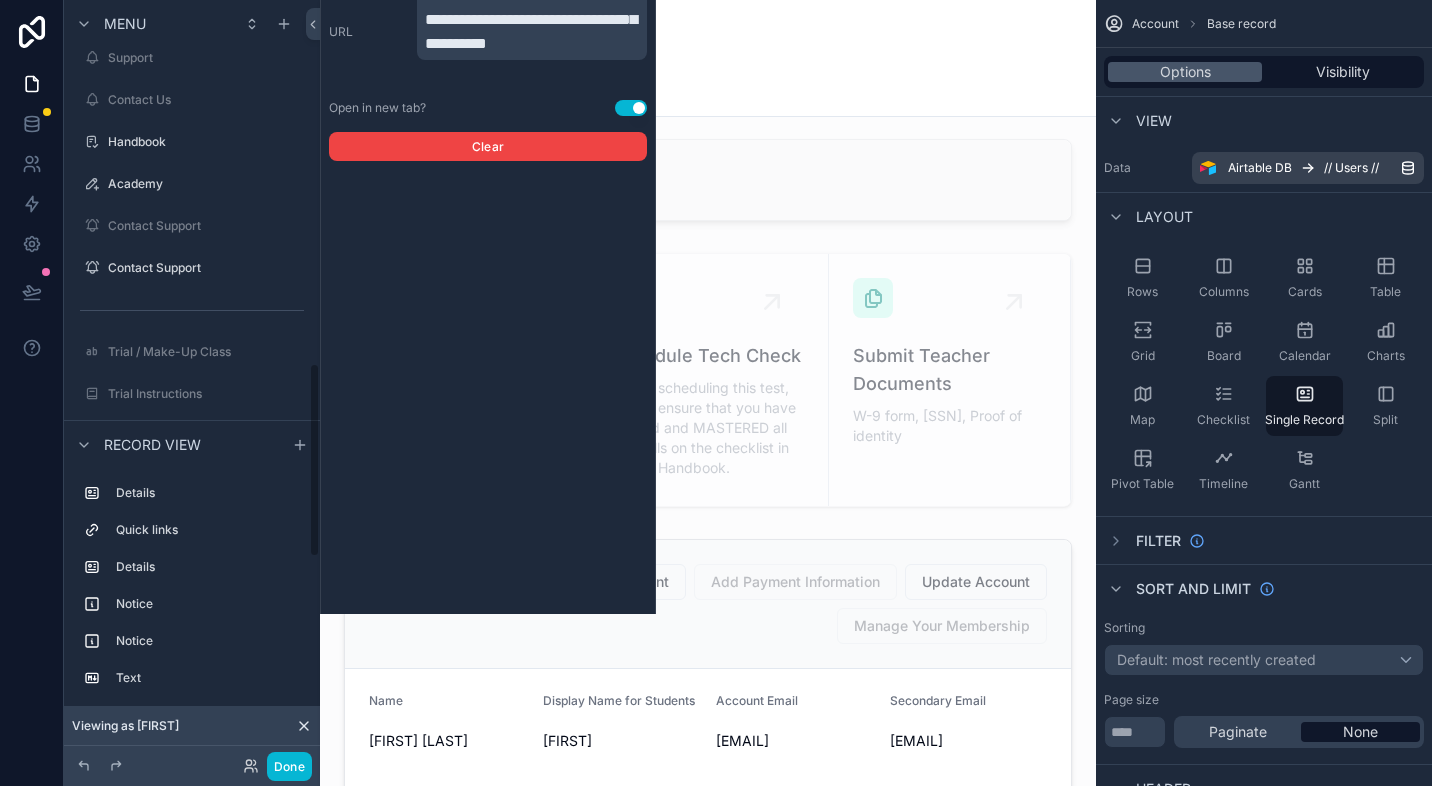 scroll, scrollTop: 1458, scrollLeft: 0, axis: vertical 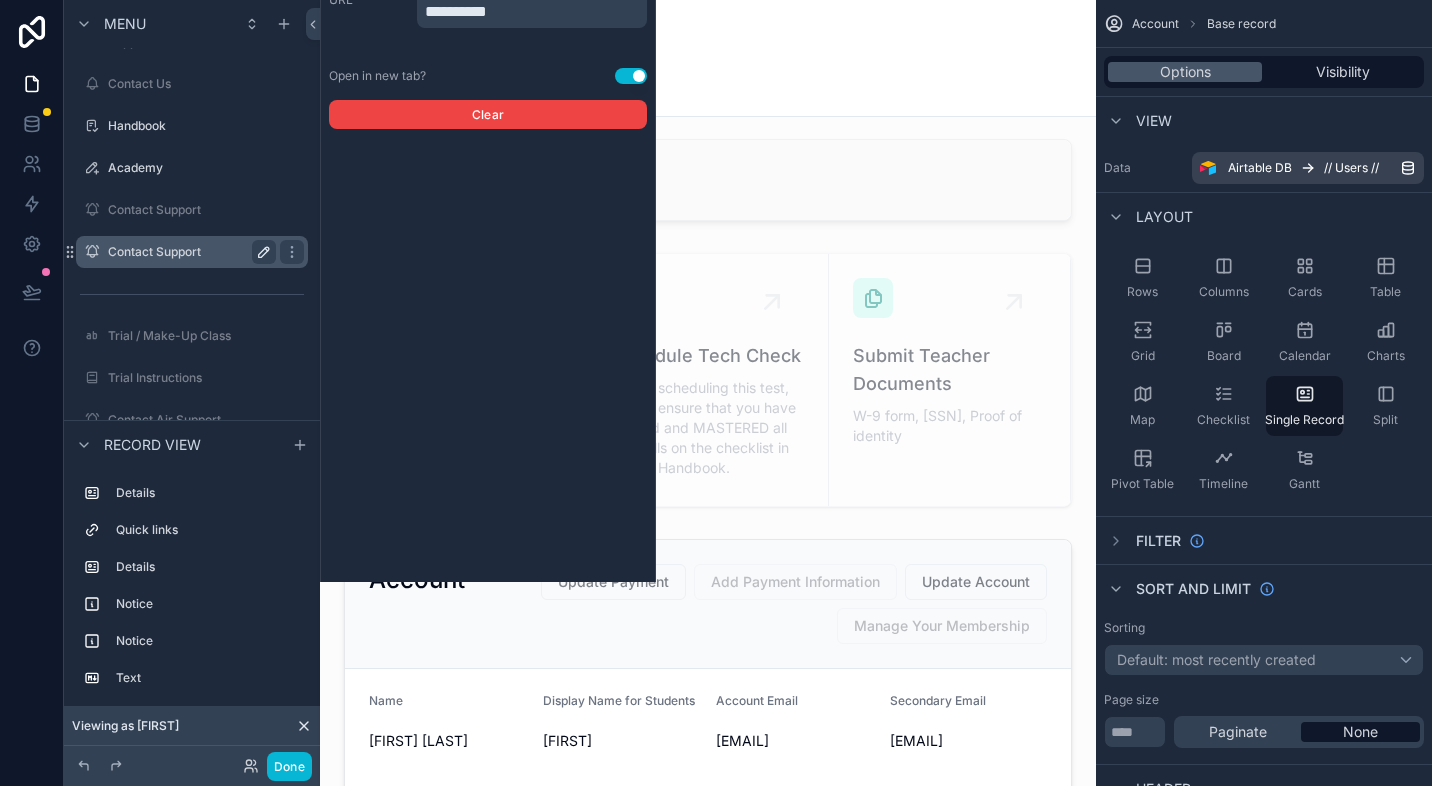 click 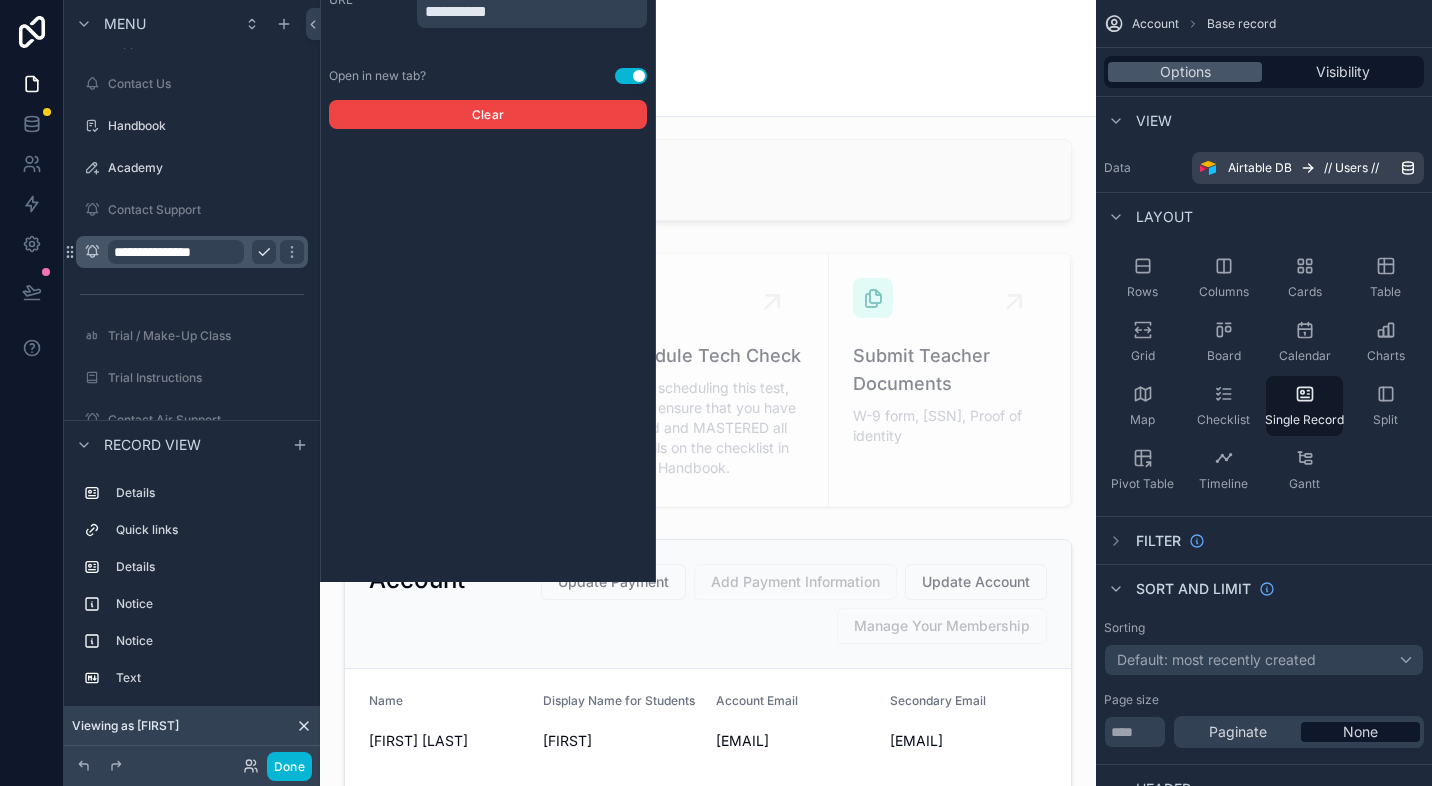 click on "**********" at bounding box center [534, -12] 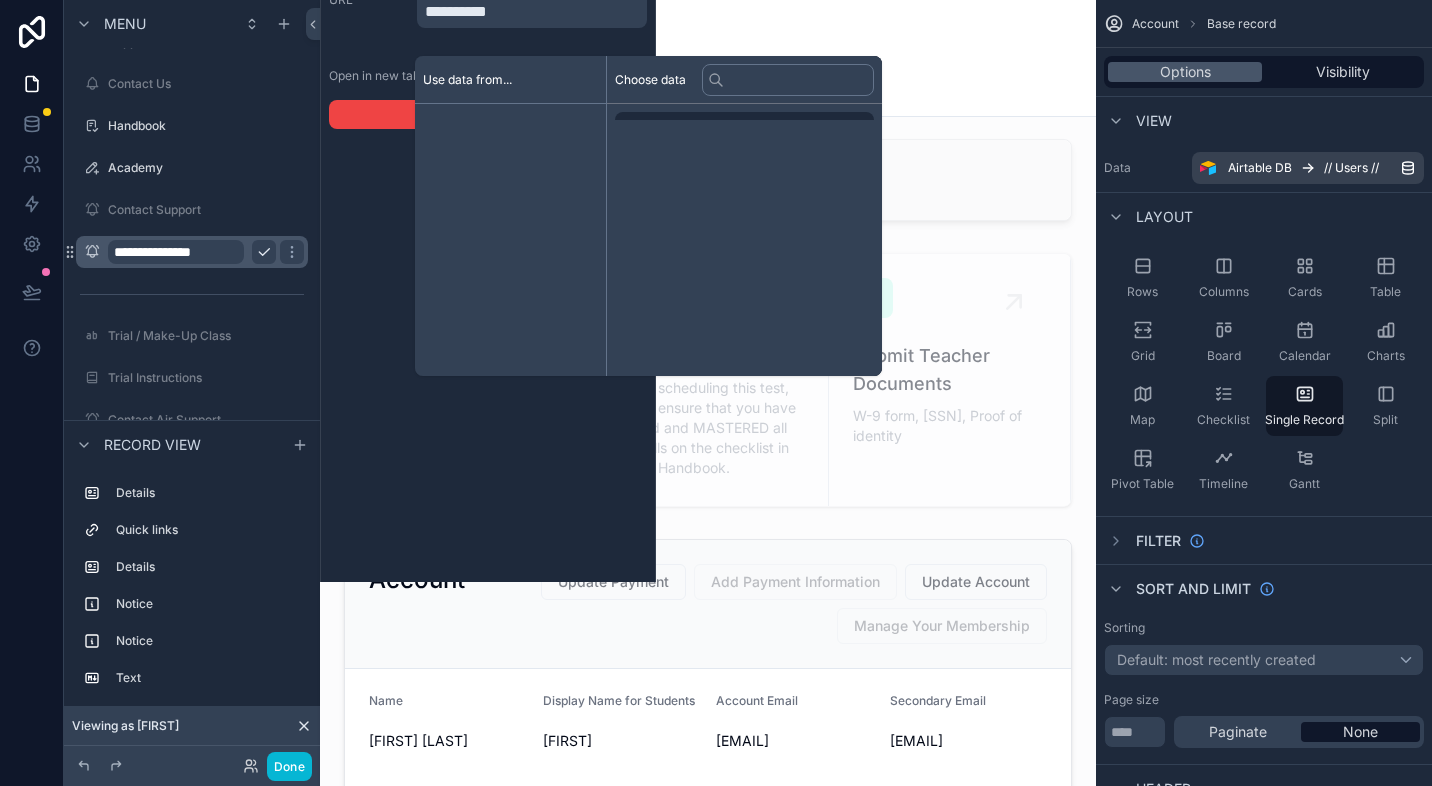 click on "**********" at bounding box center (534, -12) 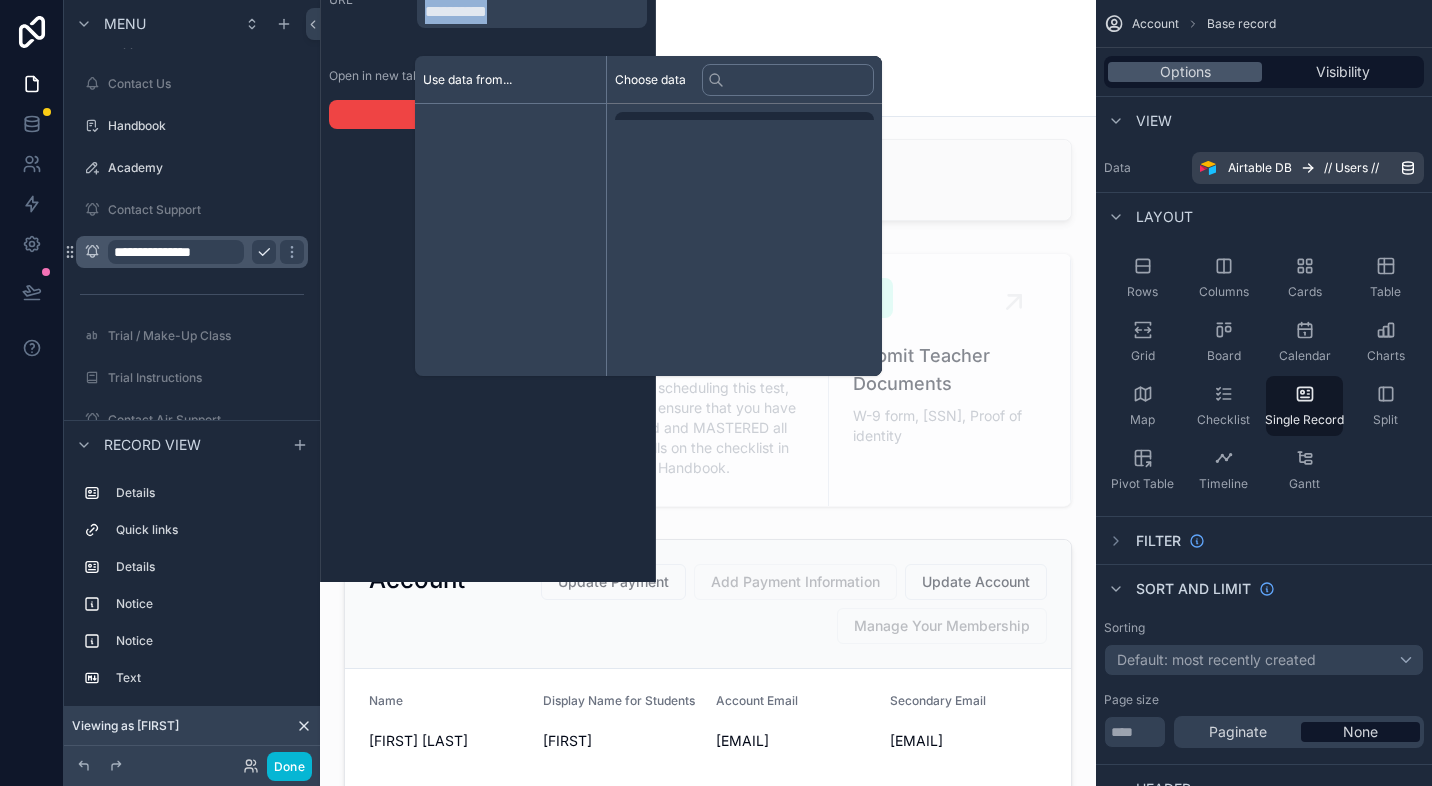 click on "**********" at bounding box center [534, -12] 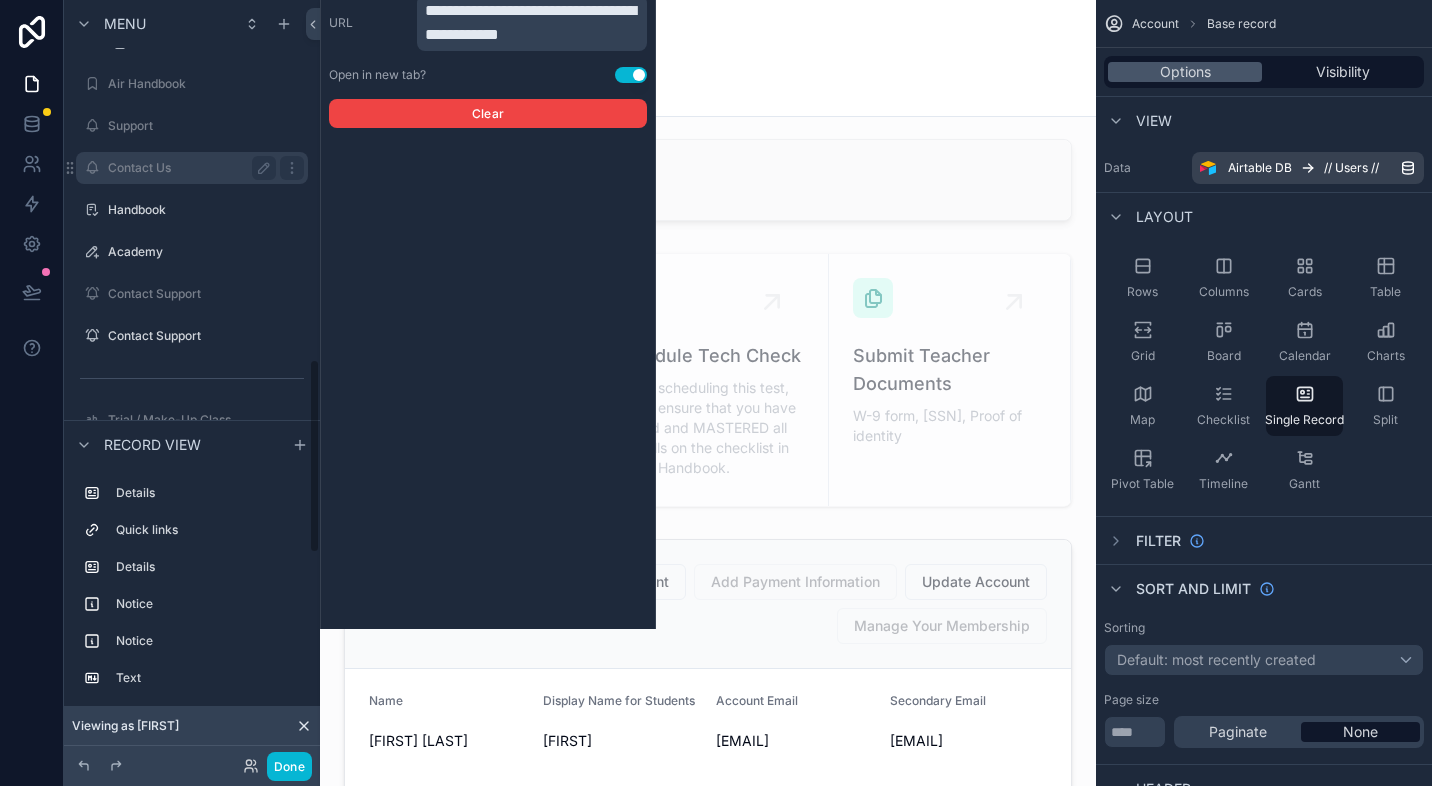 scroll, scrollTop: 1417, scrollLeft: 0, axis: vertical 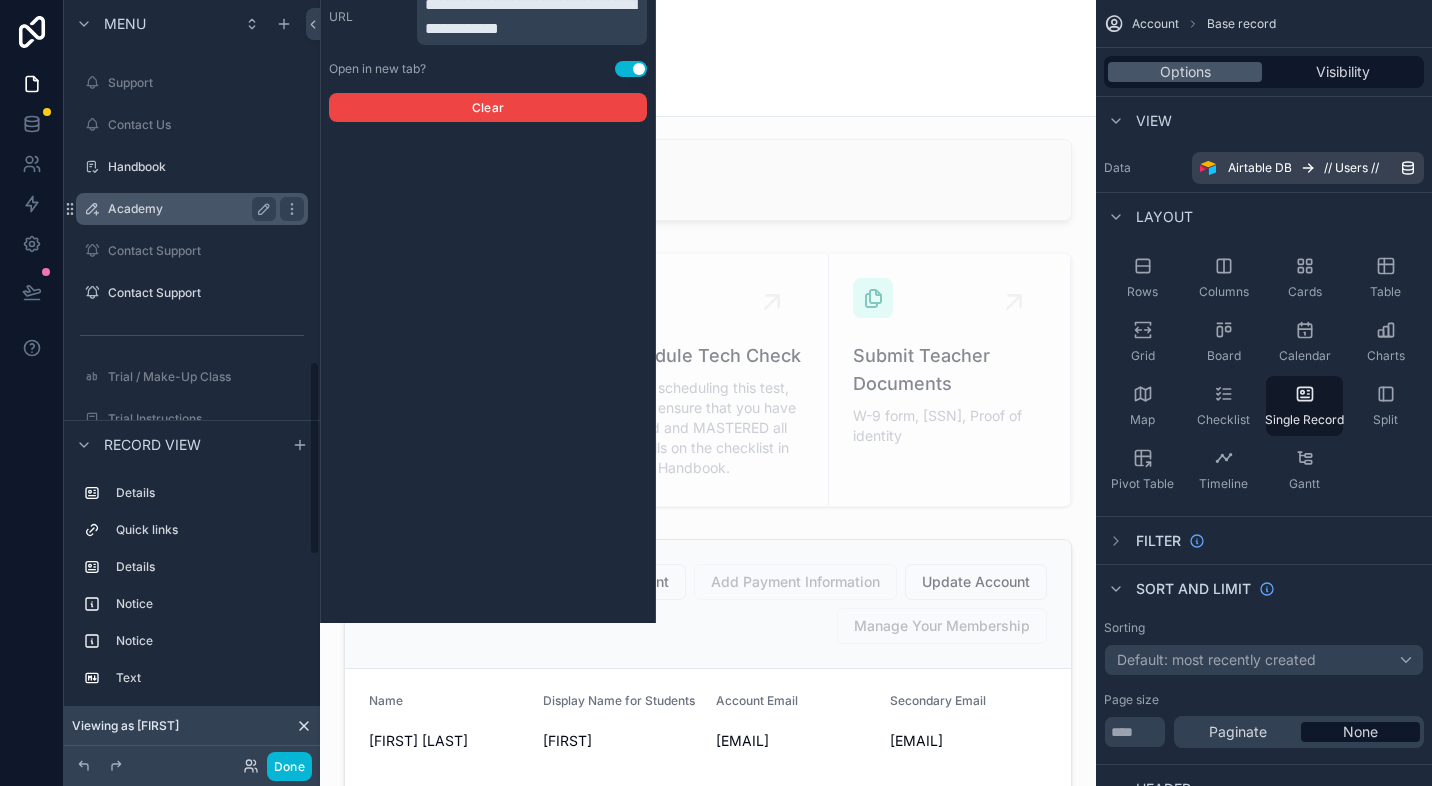 click on "Academy" at bounding box center (188, 209) 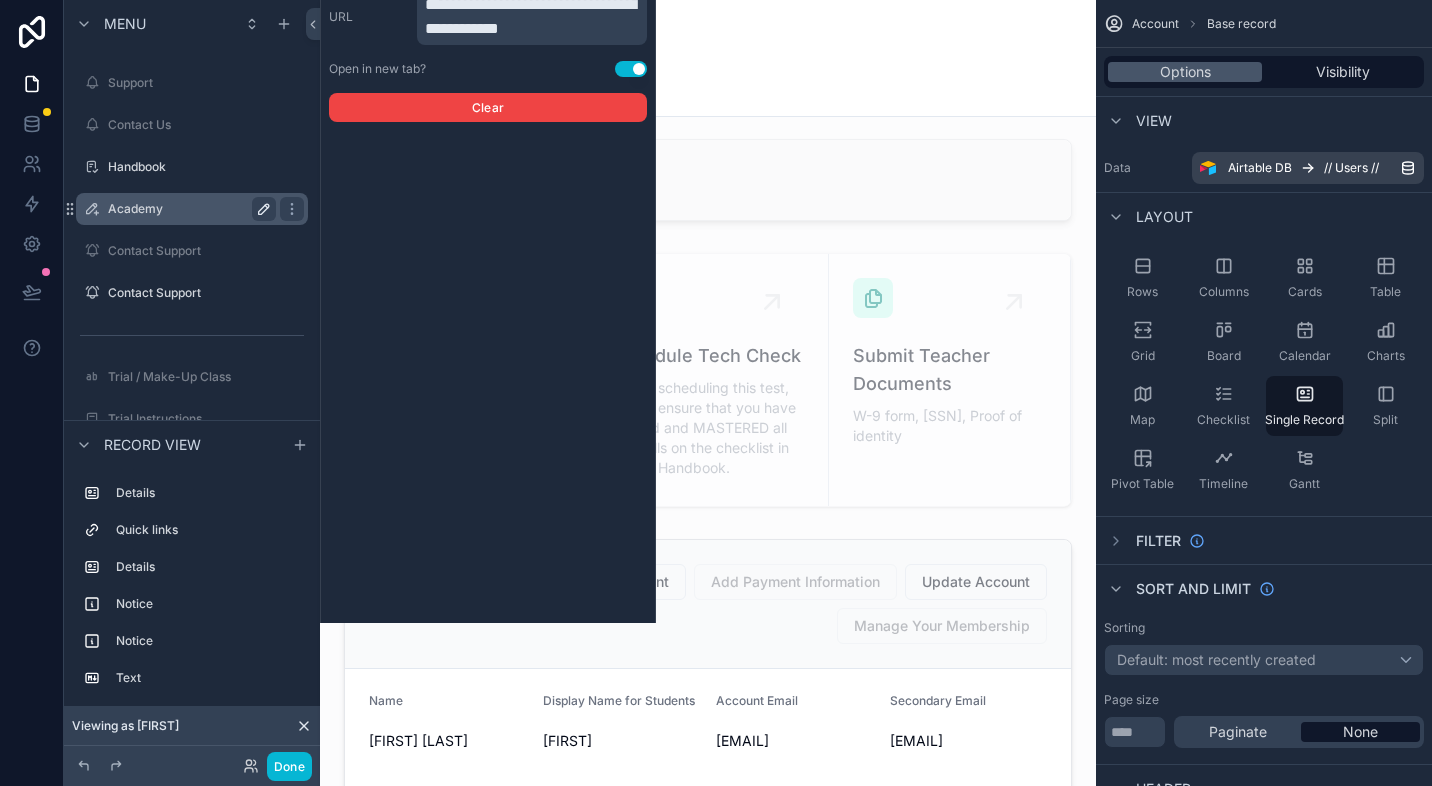 click 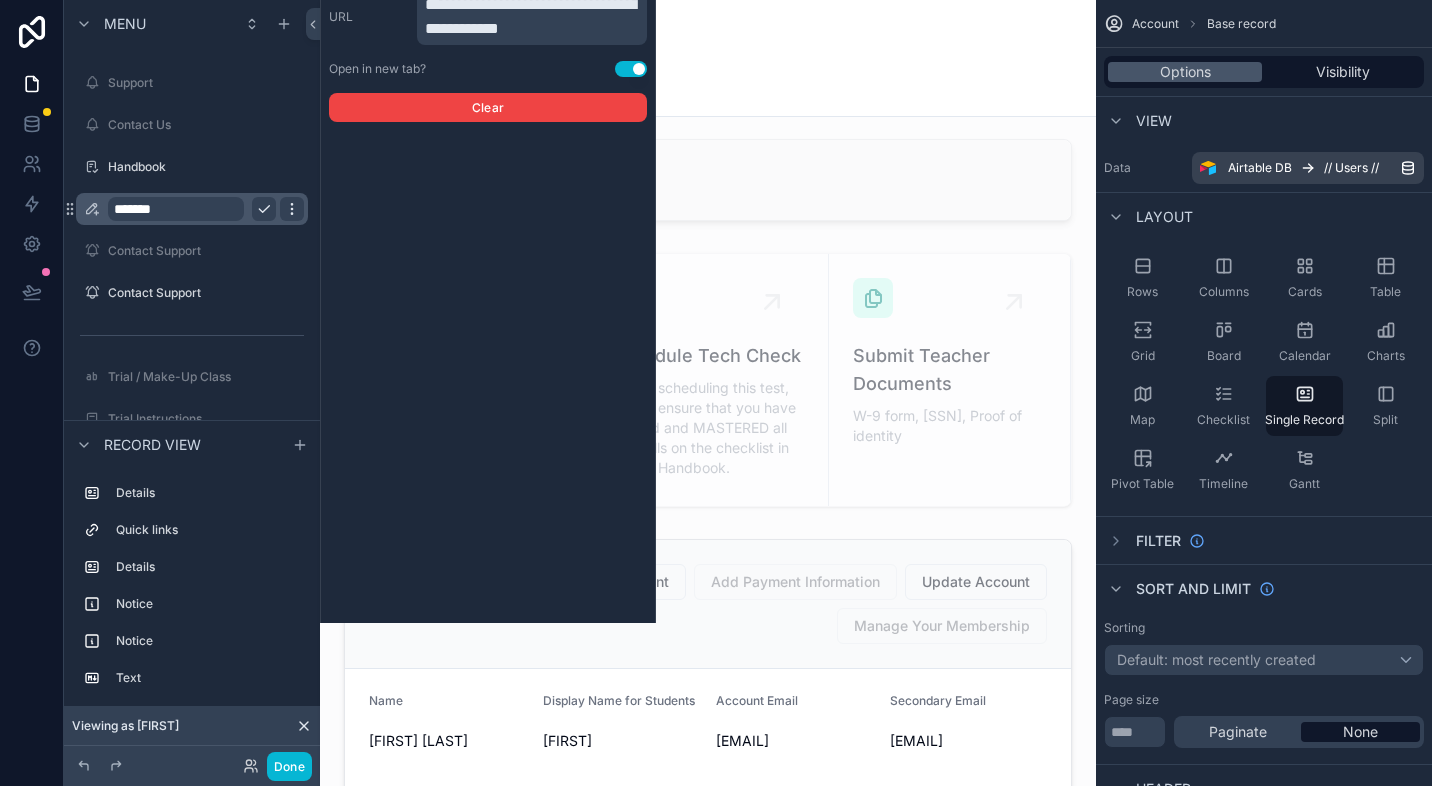 click 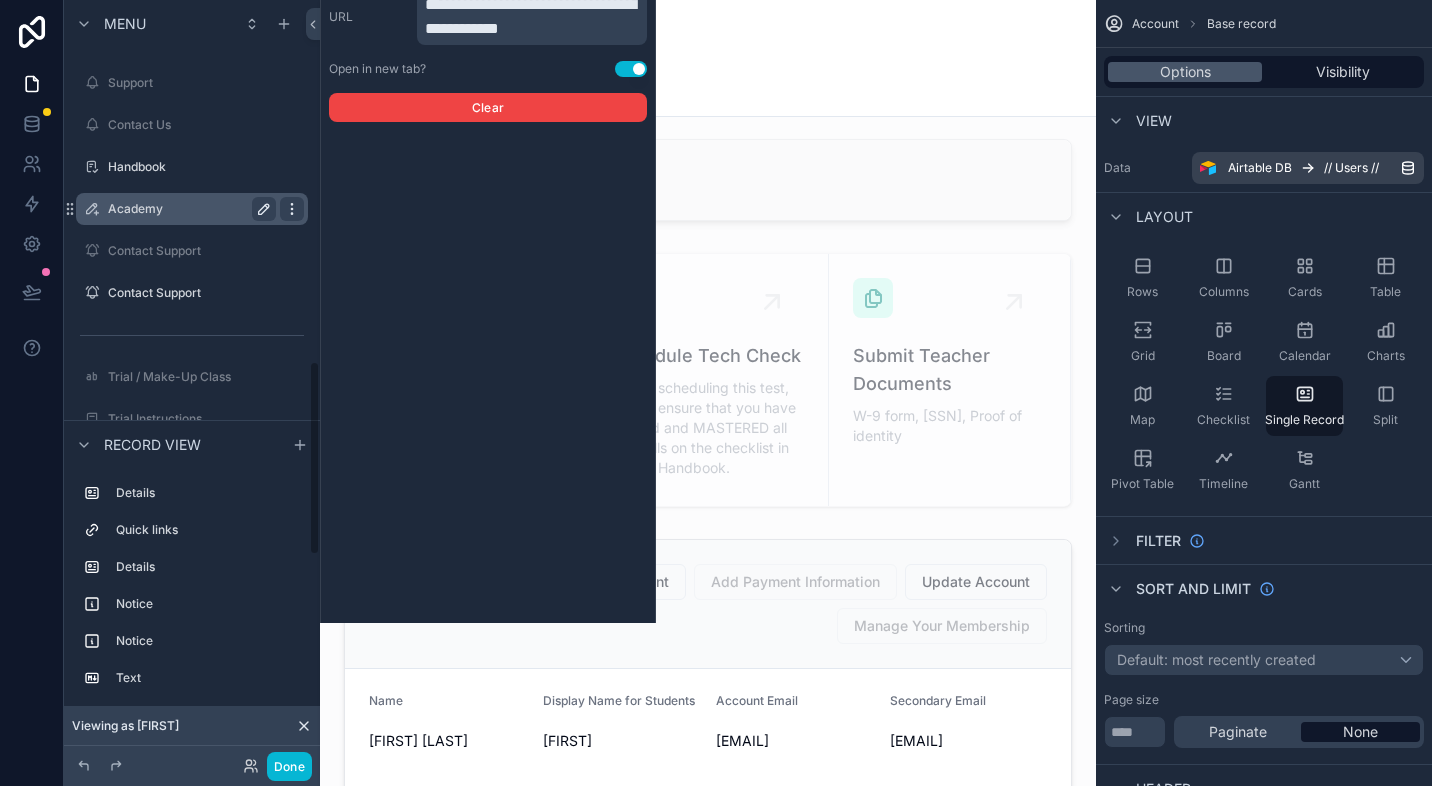 click at bounding box center (292, 209) 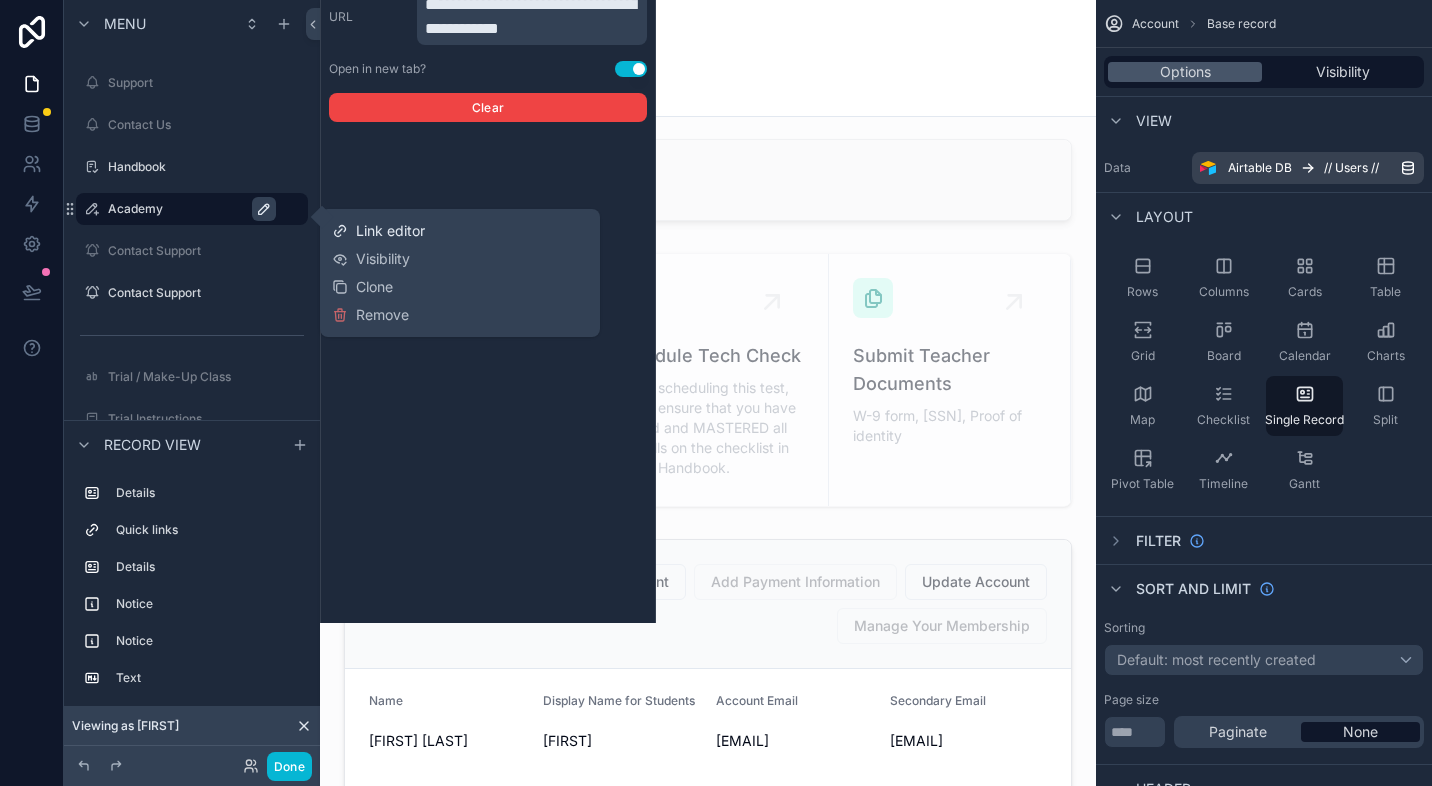 click on "Link editor" at bounding box center (390, 231) 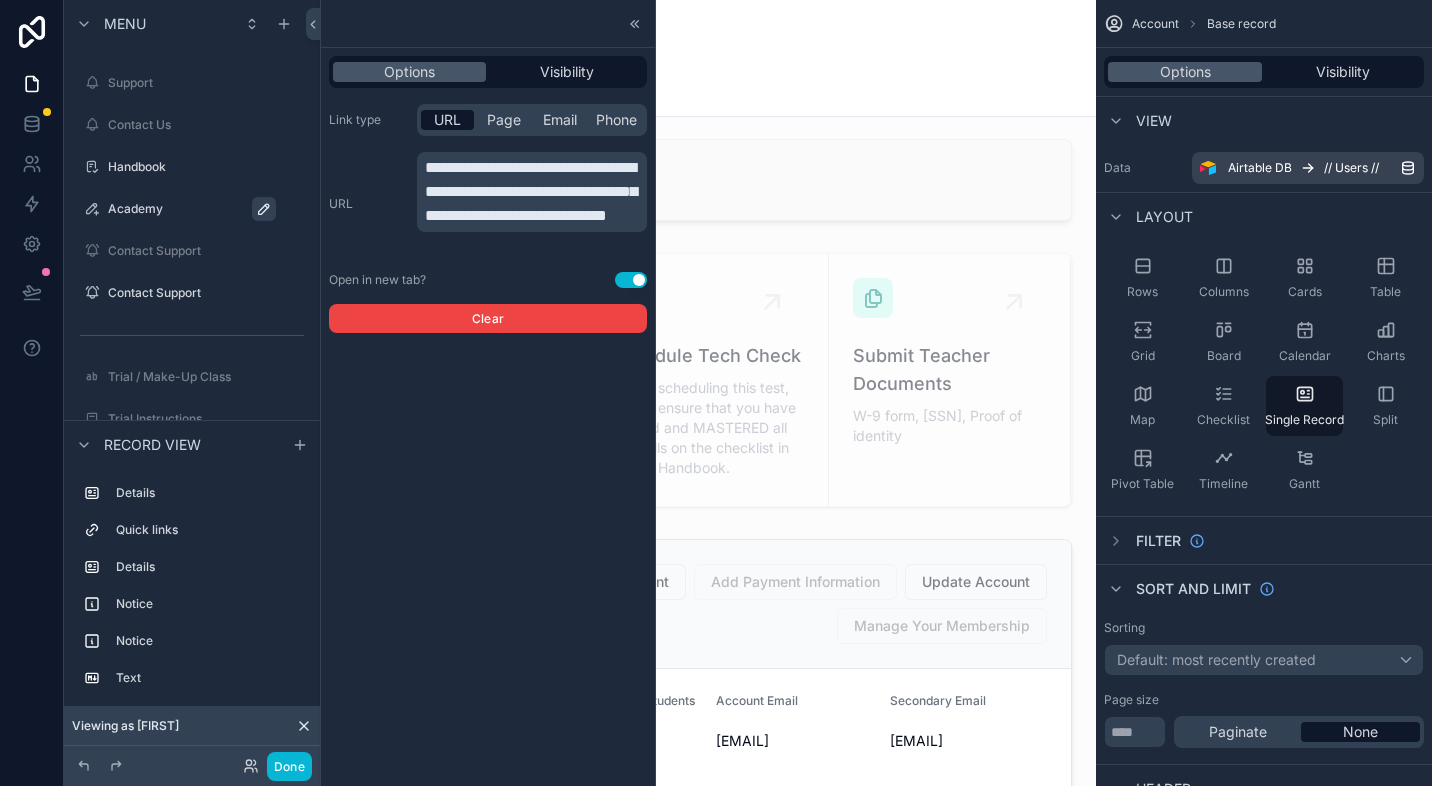 click on "**********" at bounding box center (531, 191) 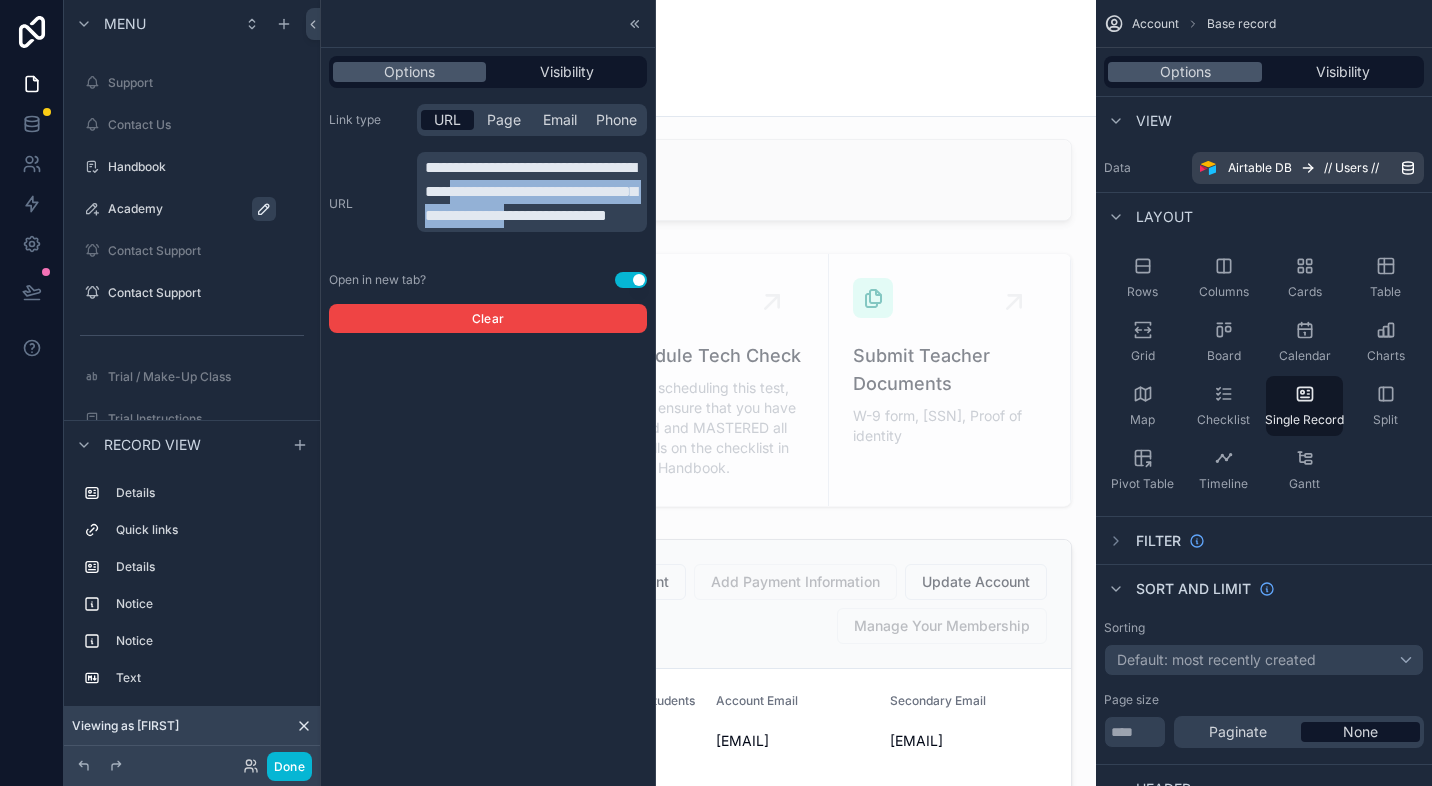 click on "**********" at bounding box center [531, 191] 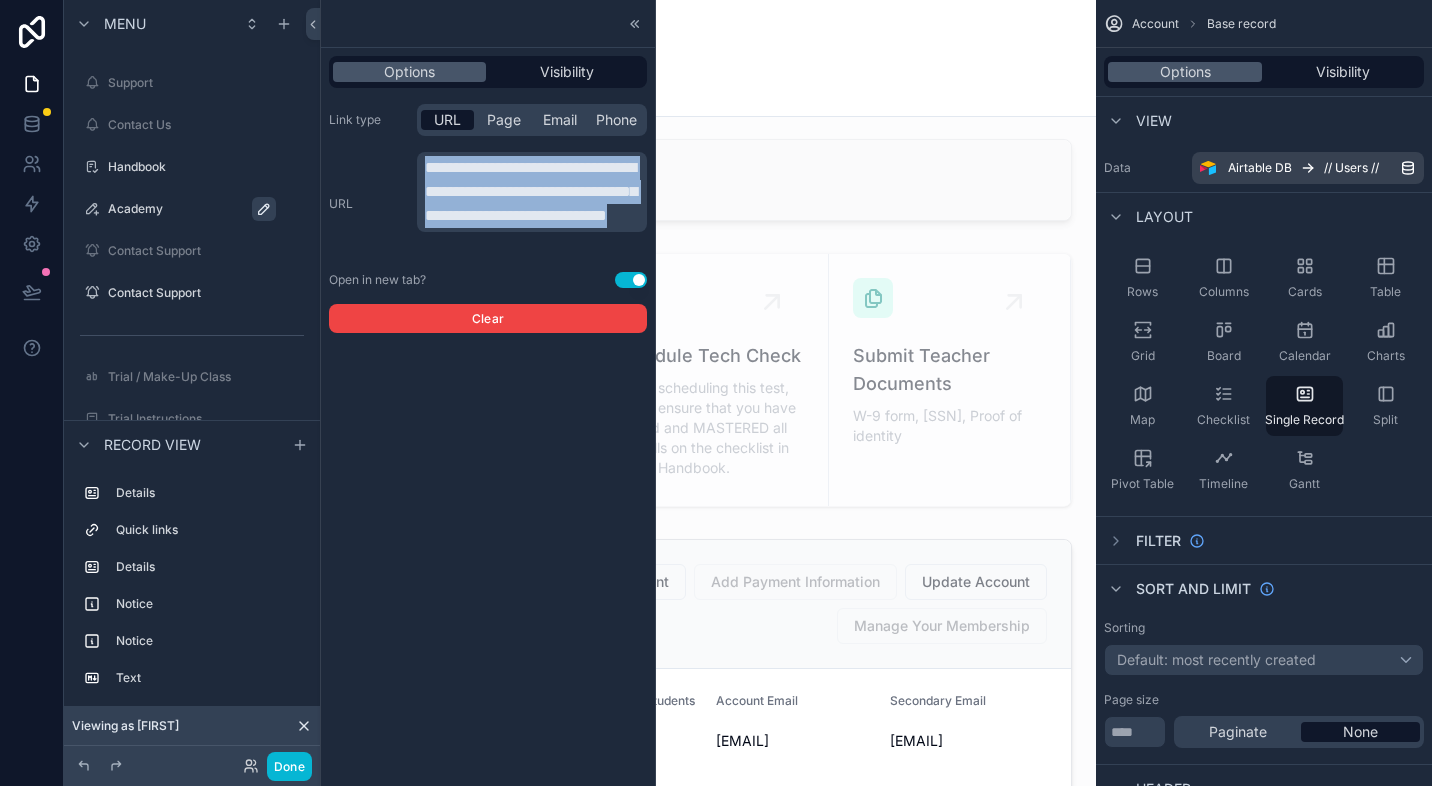 click on "**********" at bounding box center [531, 191] 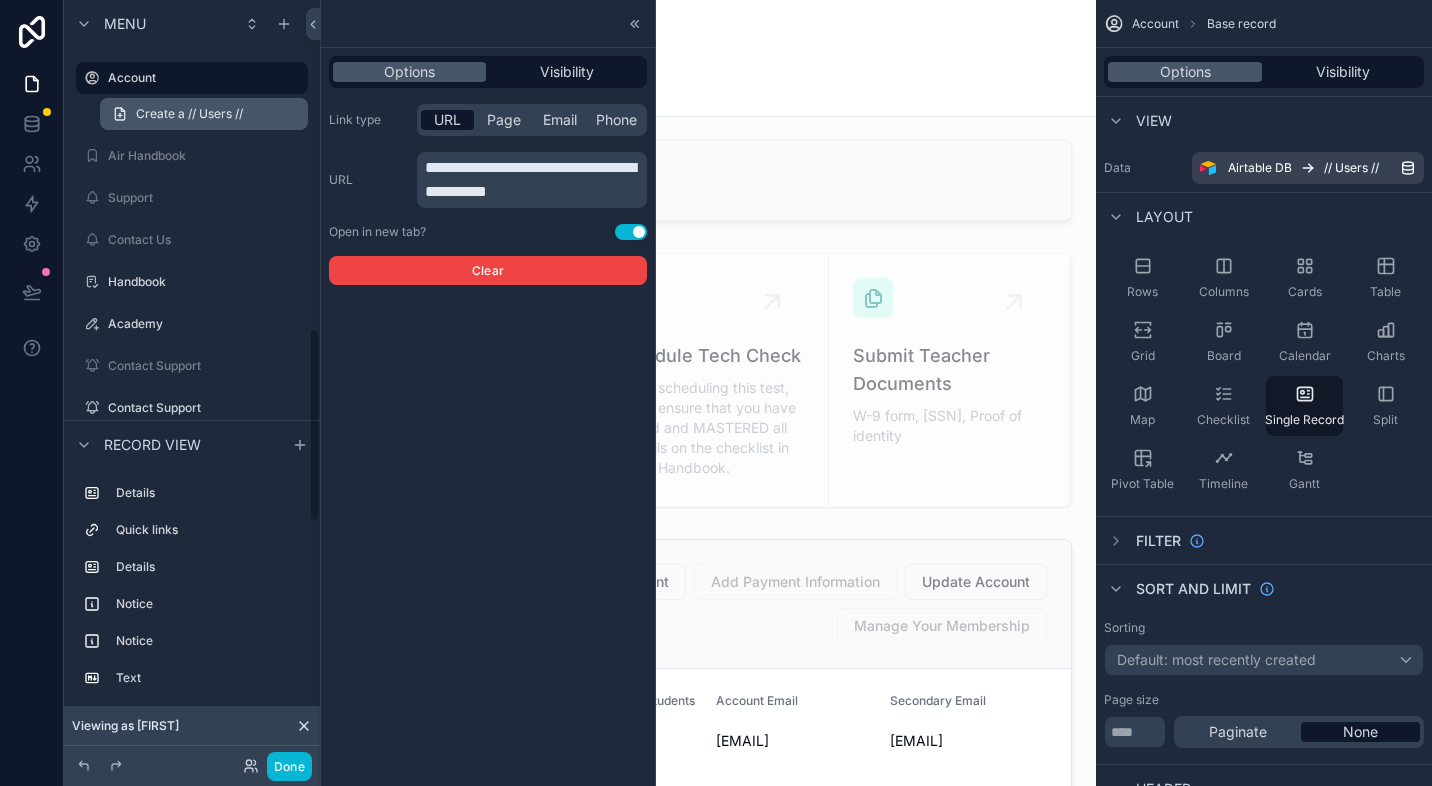 scroll, scrollTop: 1303, scrollLeft: 0, axis: vertical 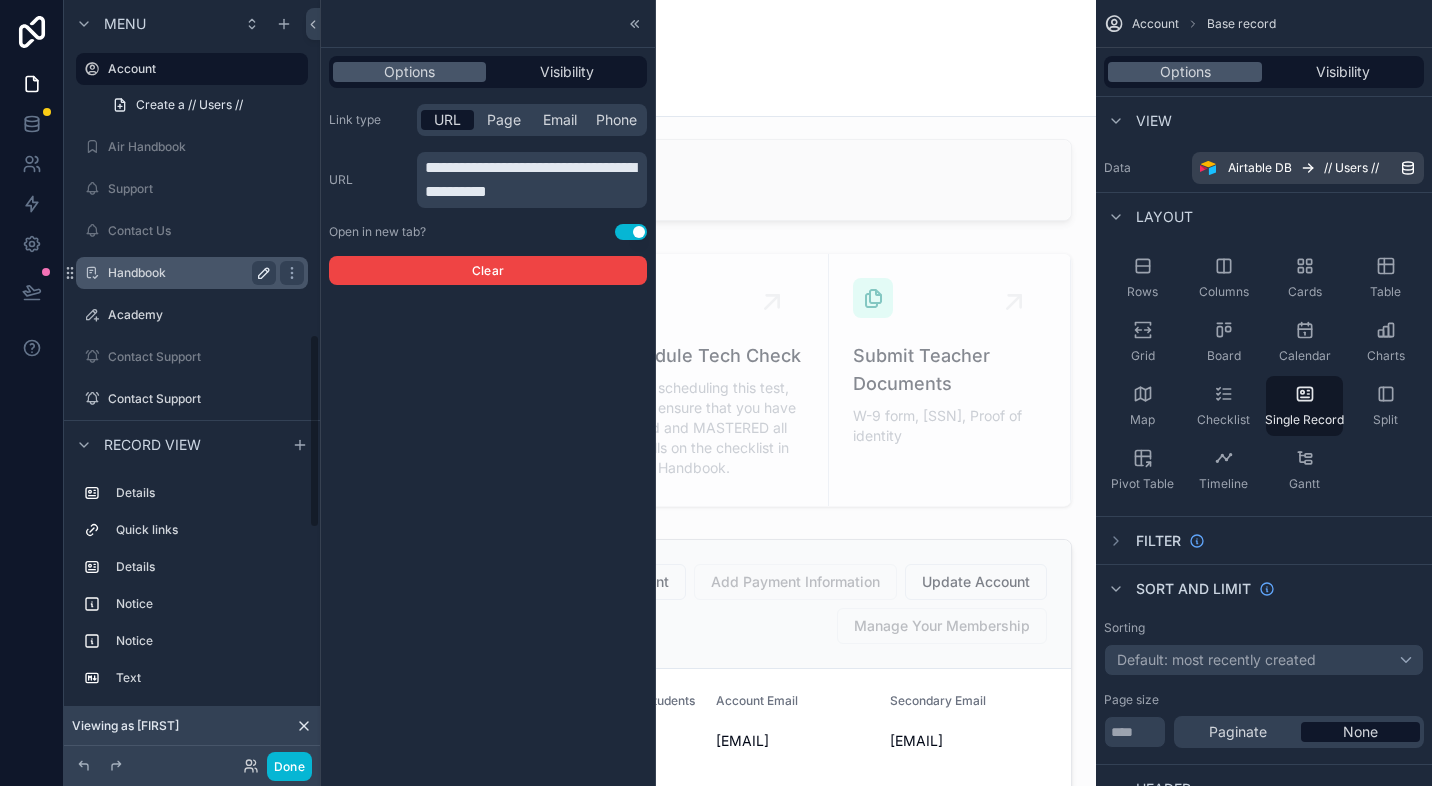 click 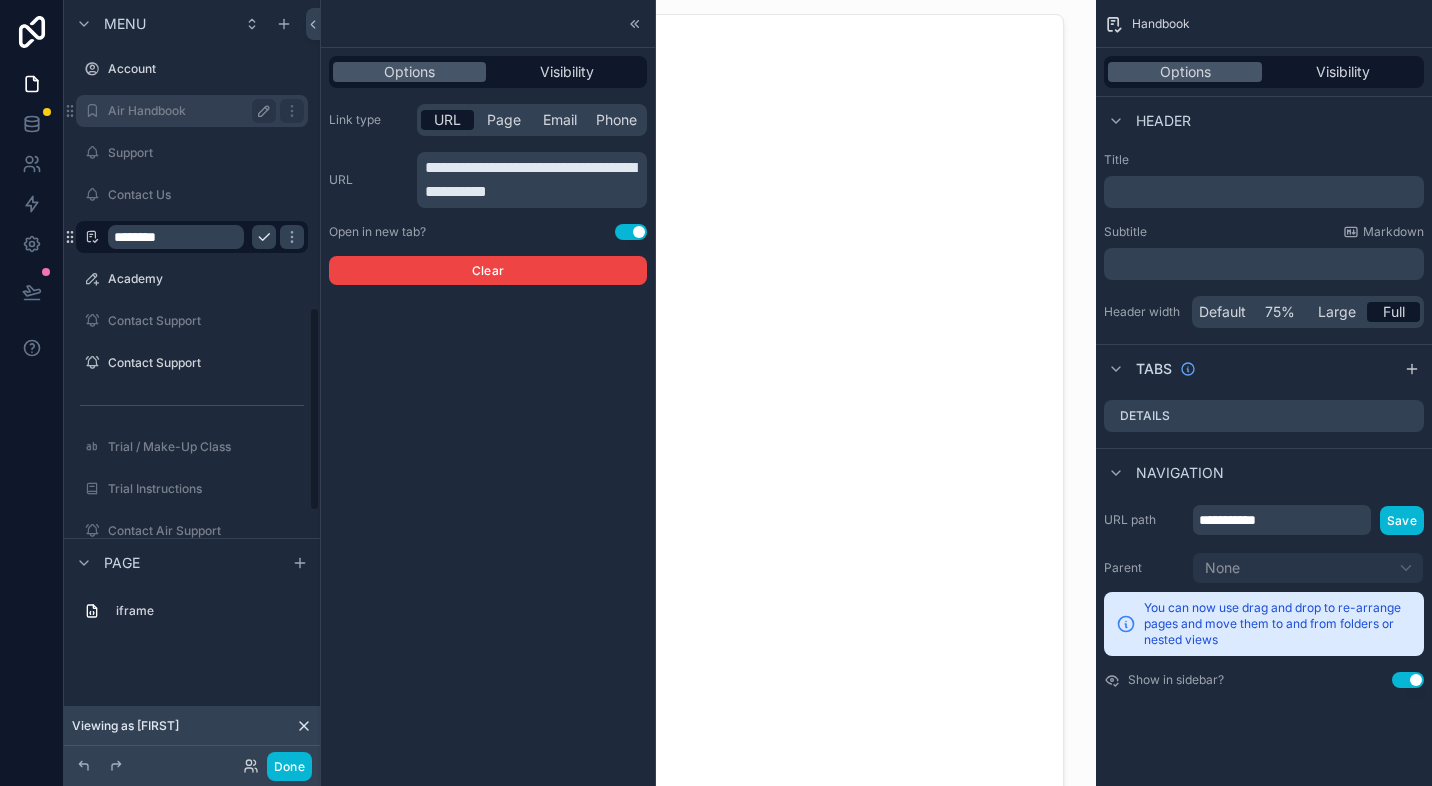 scroll, scrollTop: 1142, scrollLeft: 0, axis: vertical 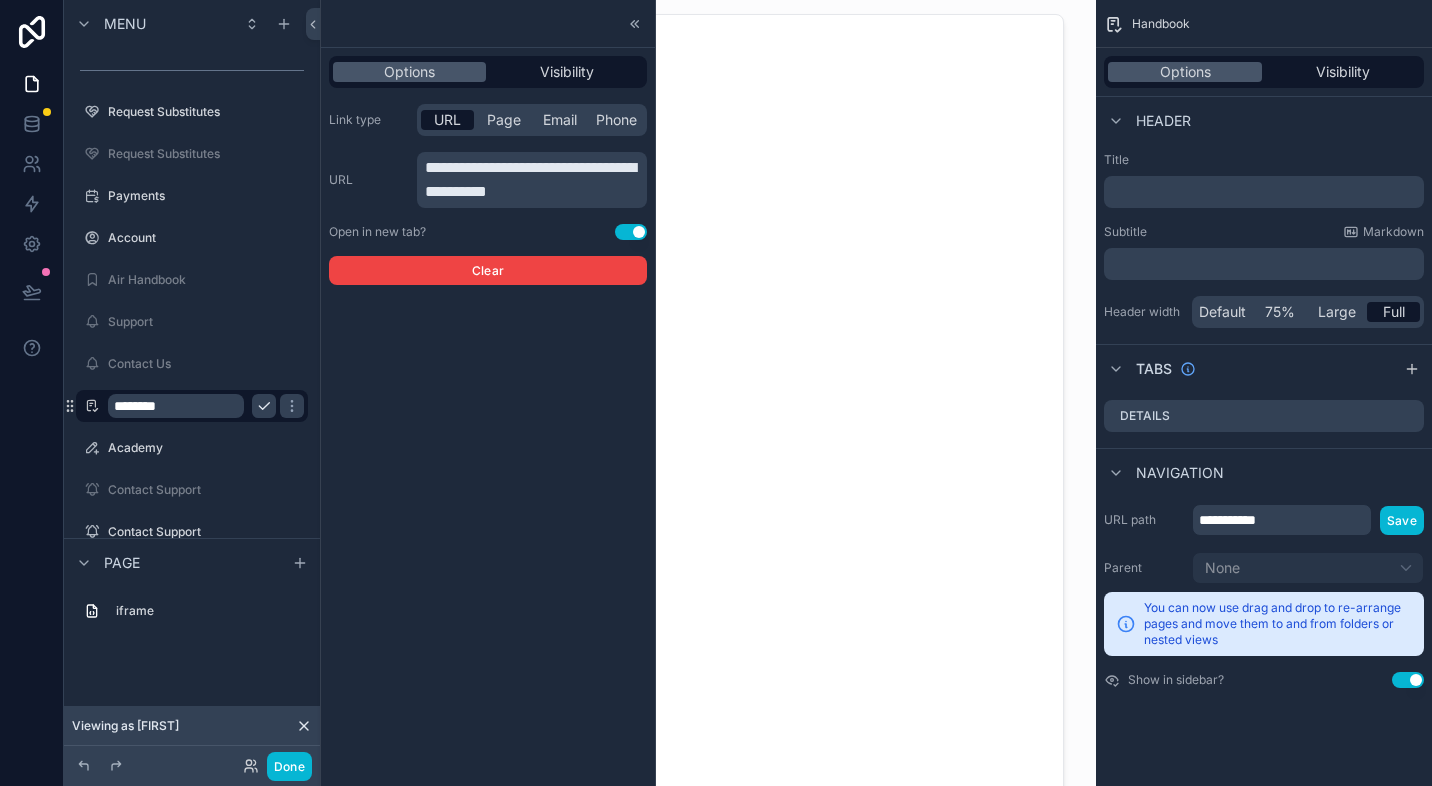 click on "**********" at bounding box center (530, 179) 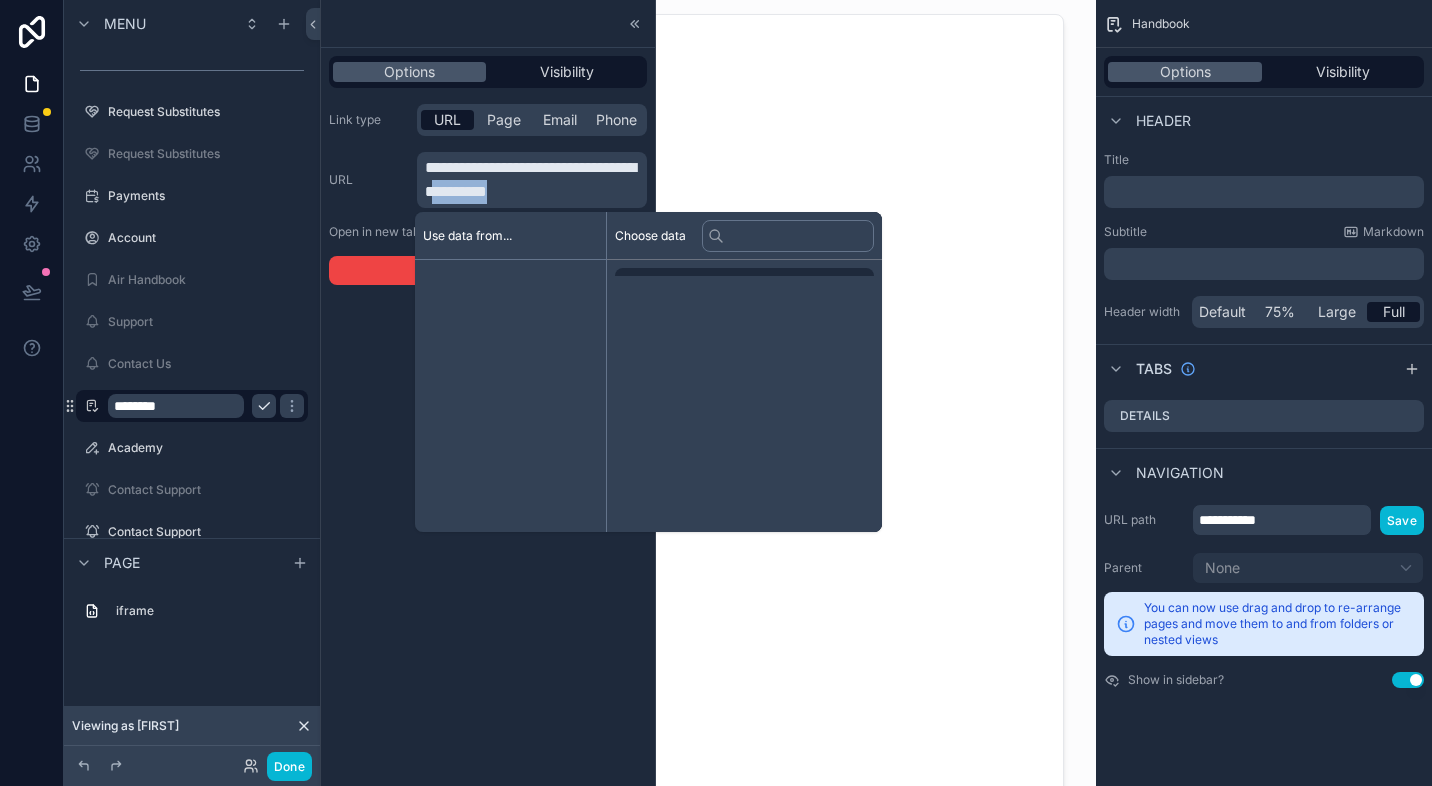 click on "**********" at bounding box center [530, 179] 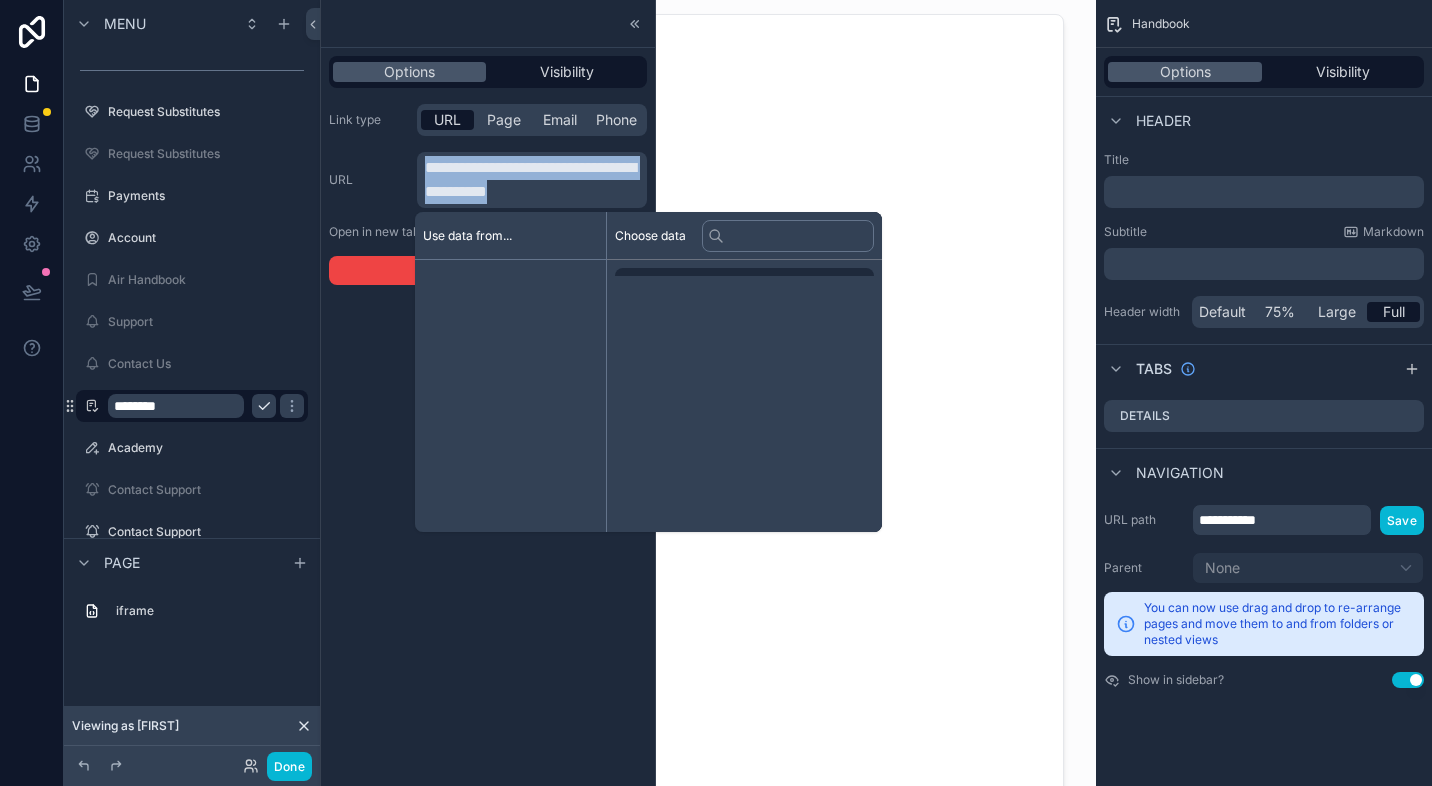 click on "**********" at bounding box center (530, 179) 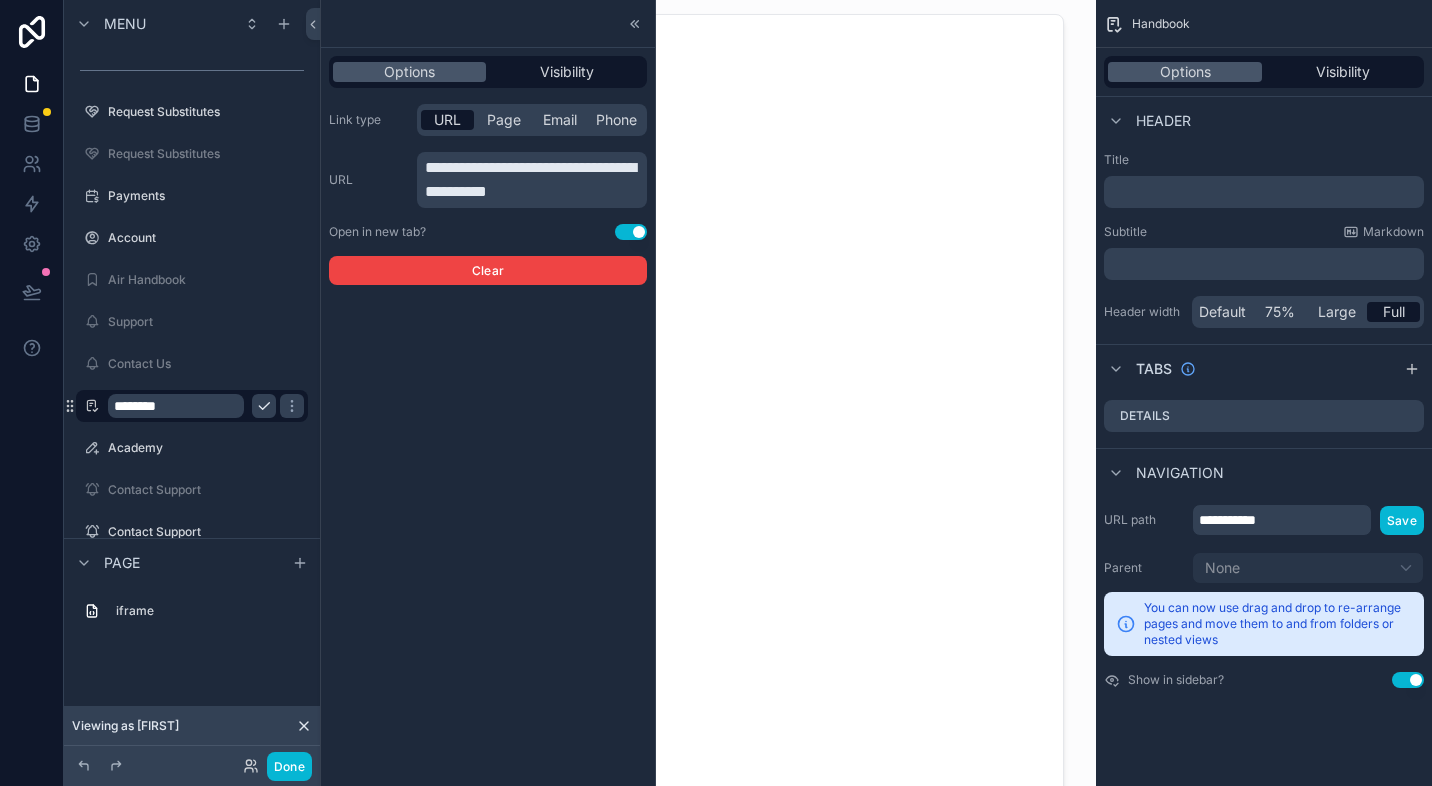 click on "**********" at bounding box center (488, 393) 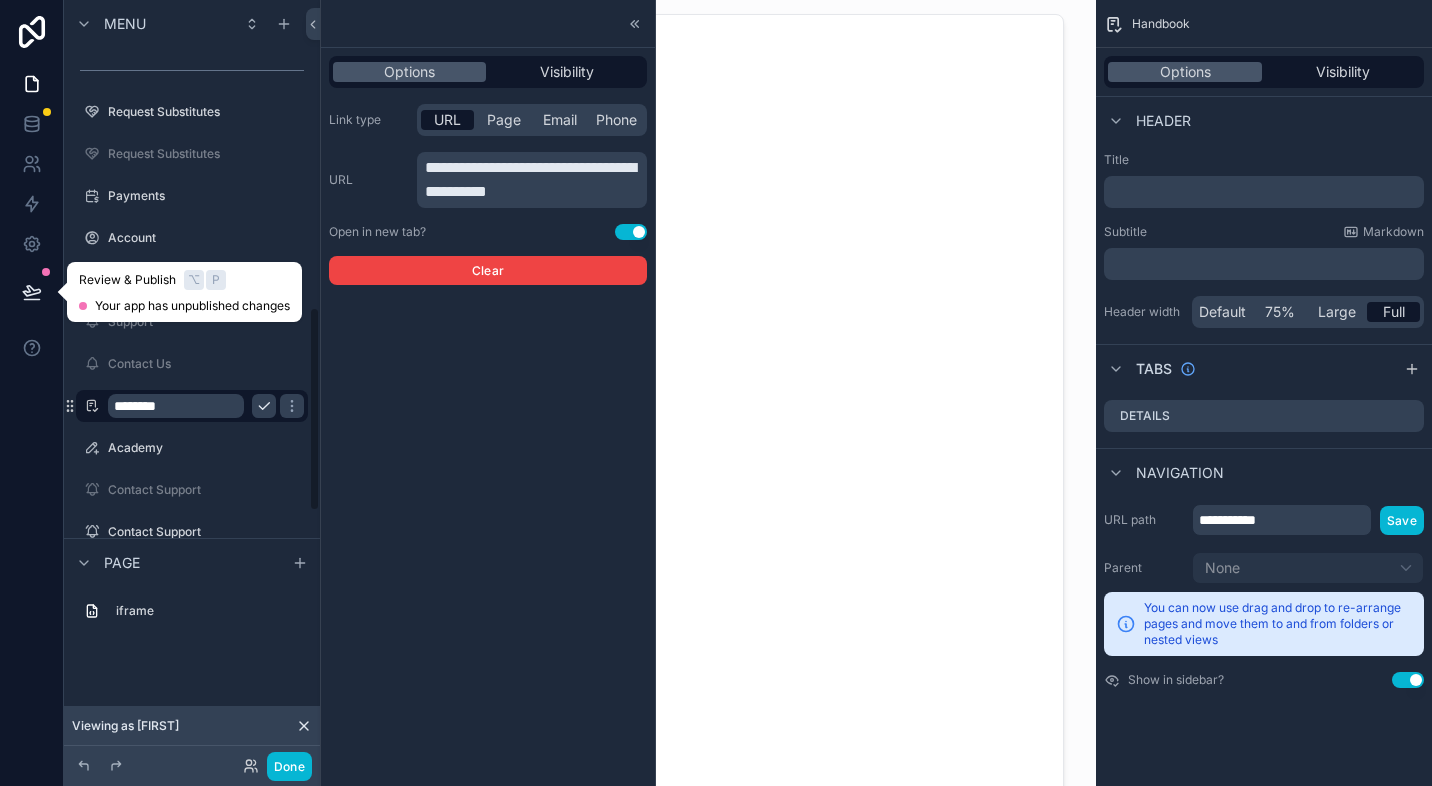 click 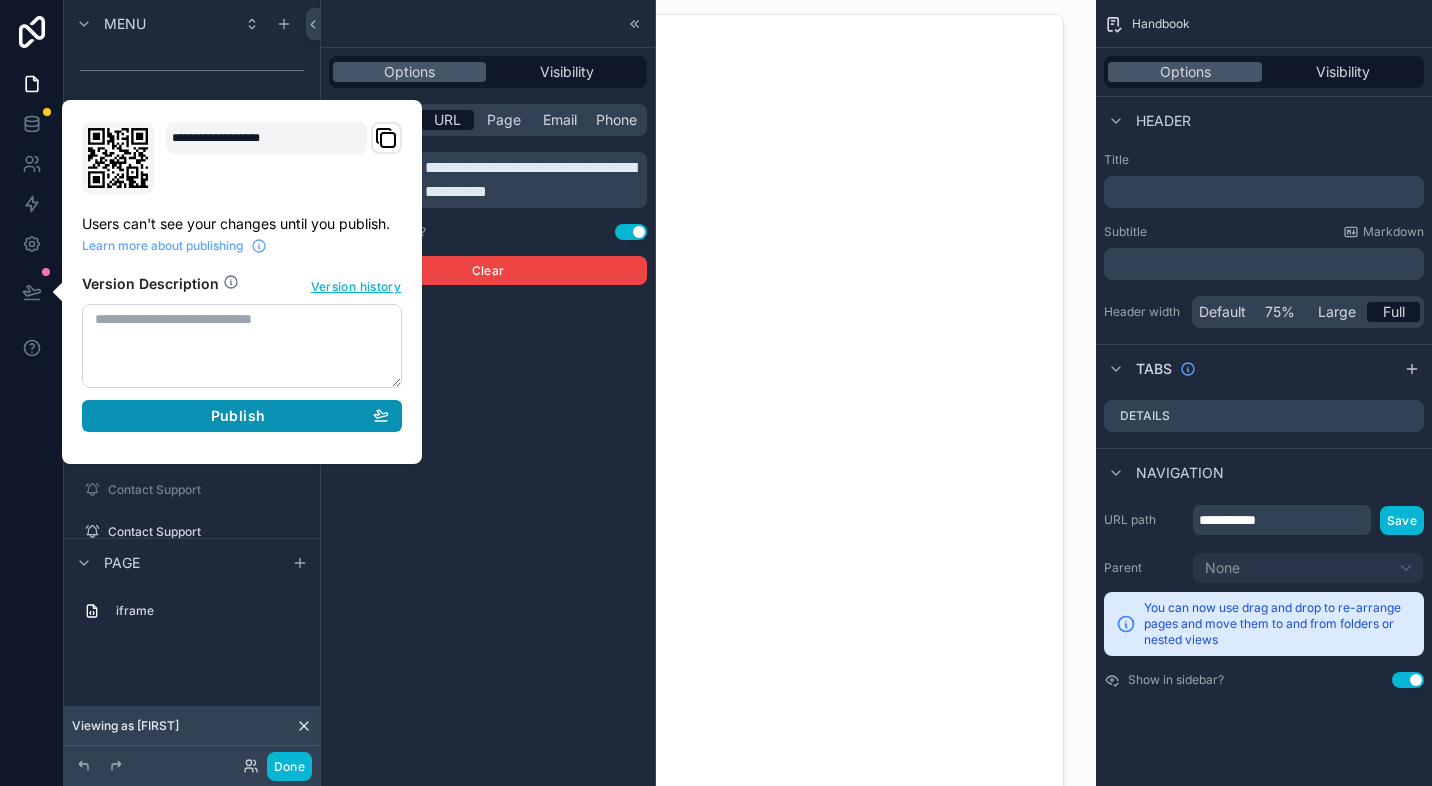 click on "Publish" at bounding box center (238, 416) 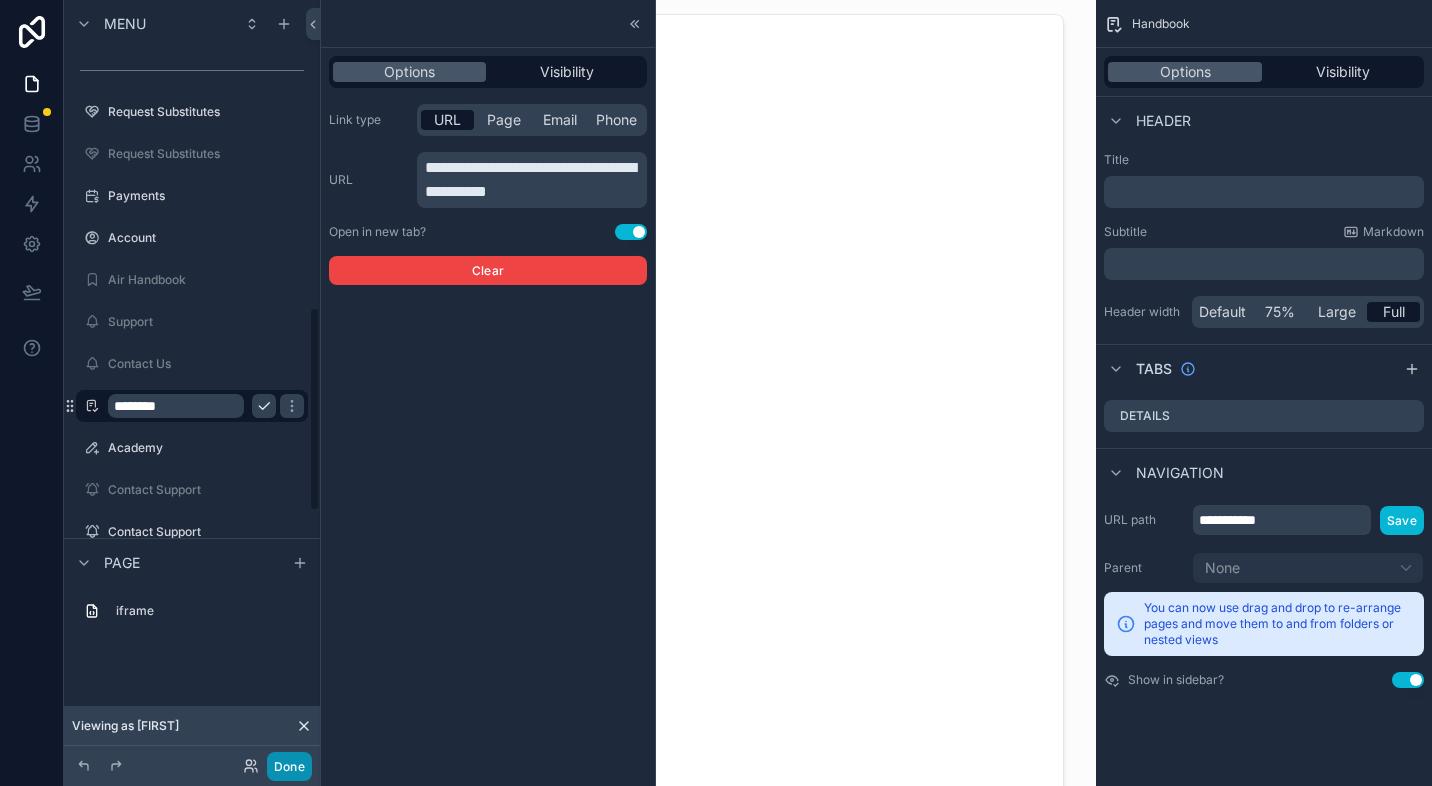 click on "Done" at bounding box center (289, 766) 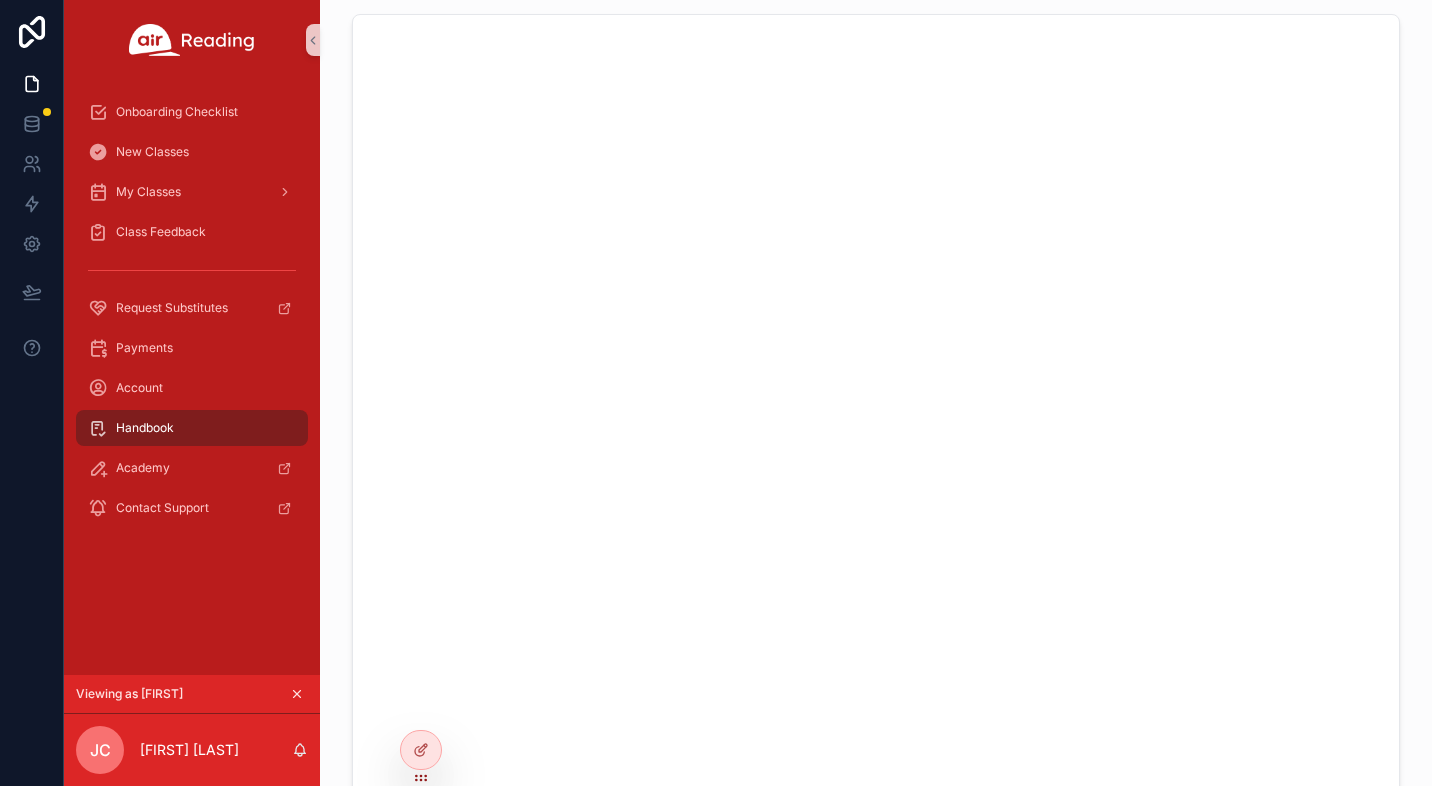 scroll, scrollTop: 0, scrollLeft: 0, axis: both 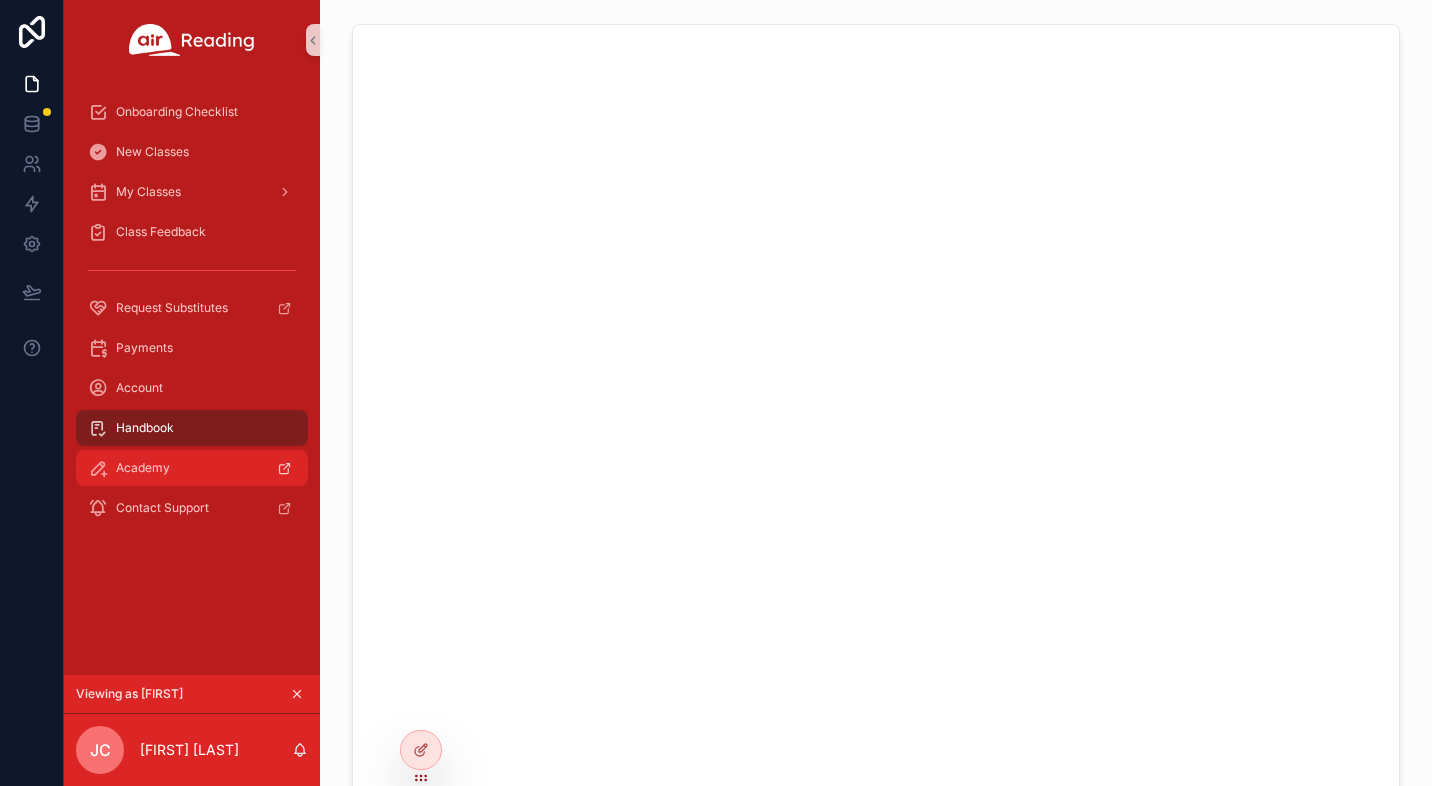 click on "Academy" at bounding box center [192, 468] 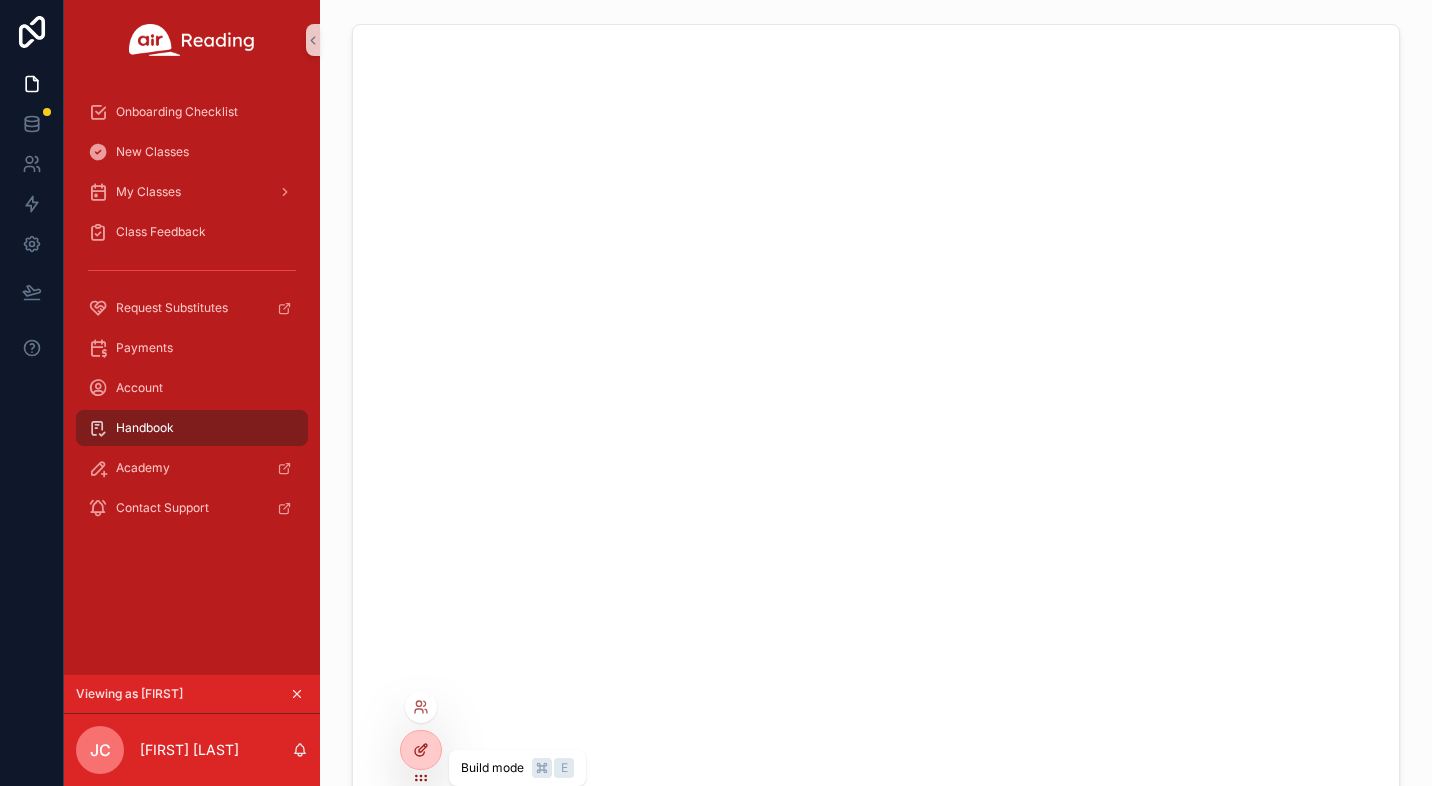 click 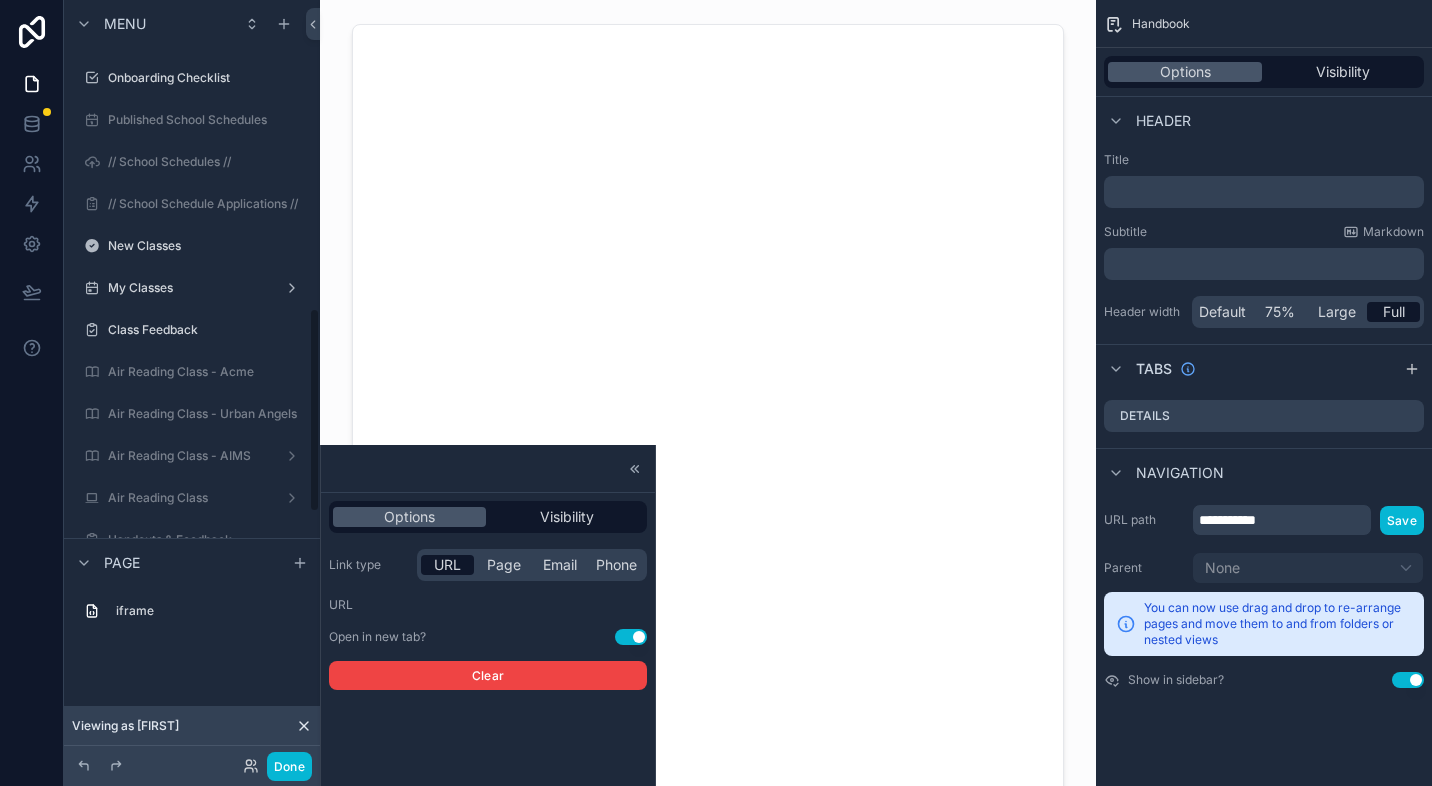 scroll, scrollTop: 1145, scrollLeft: 0, axis: vertical 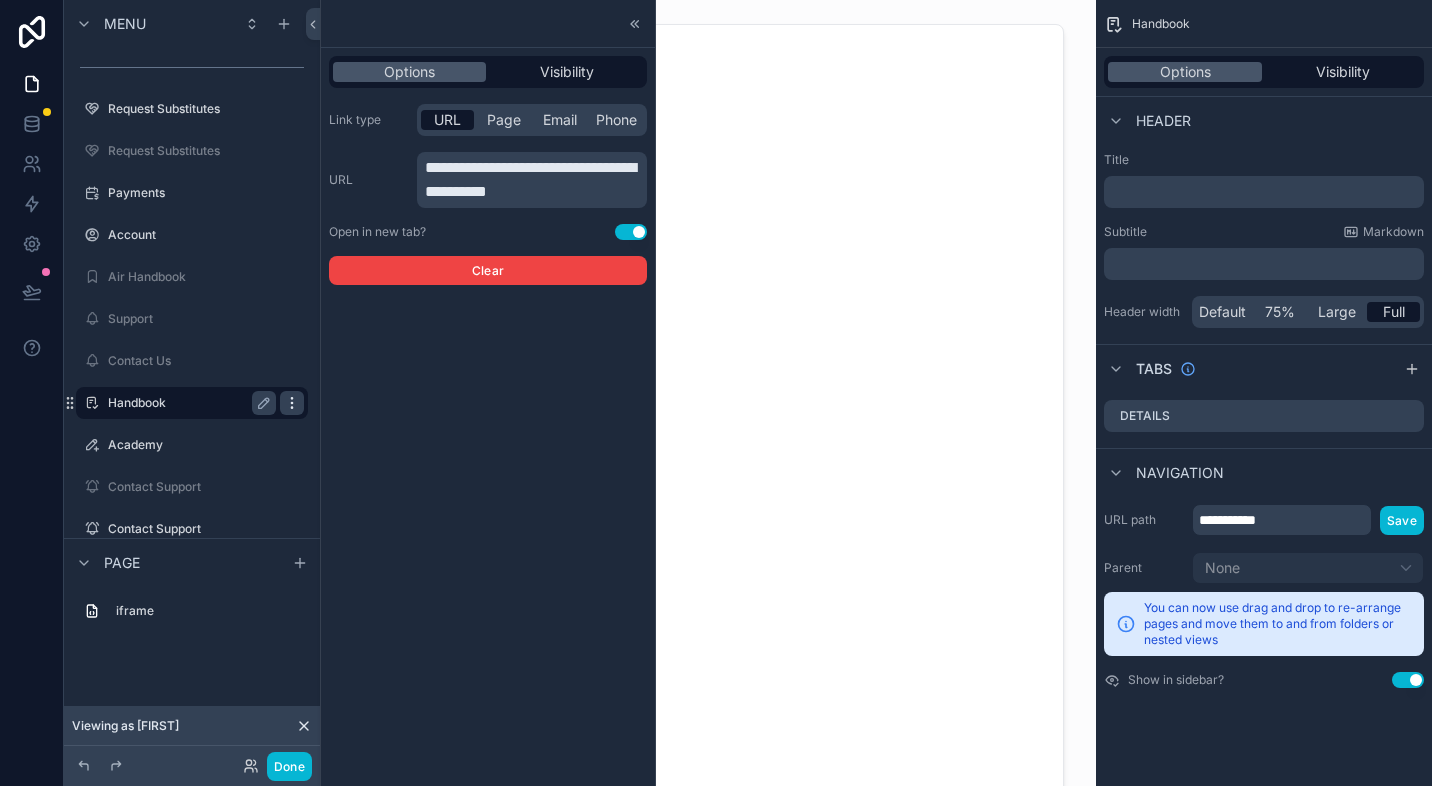 click at bounding box center (292, 403) 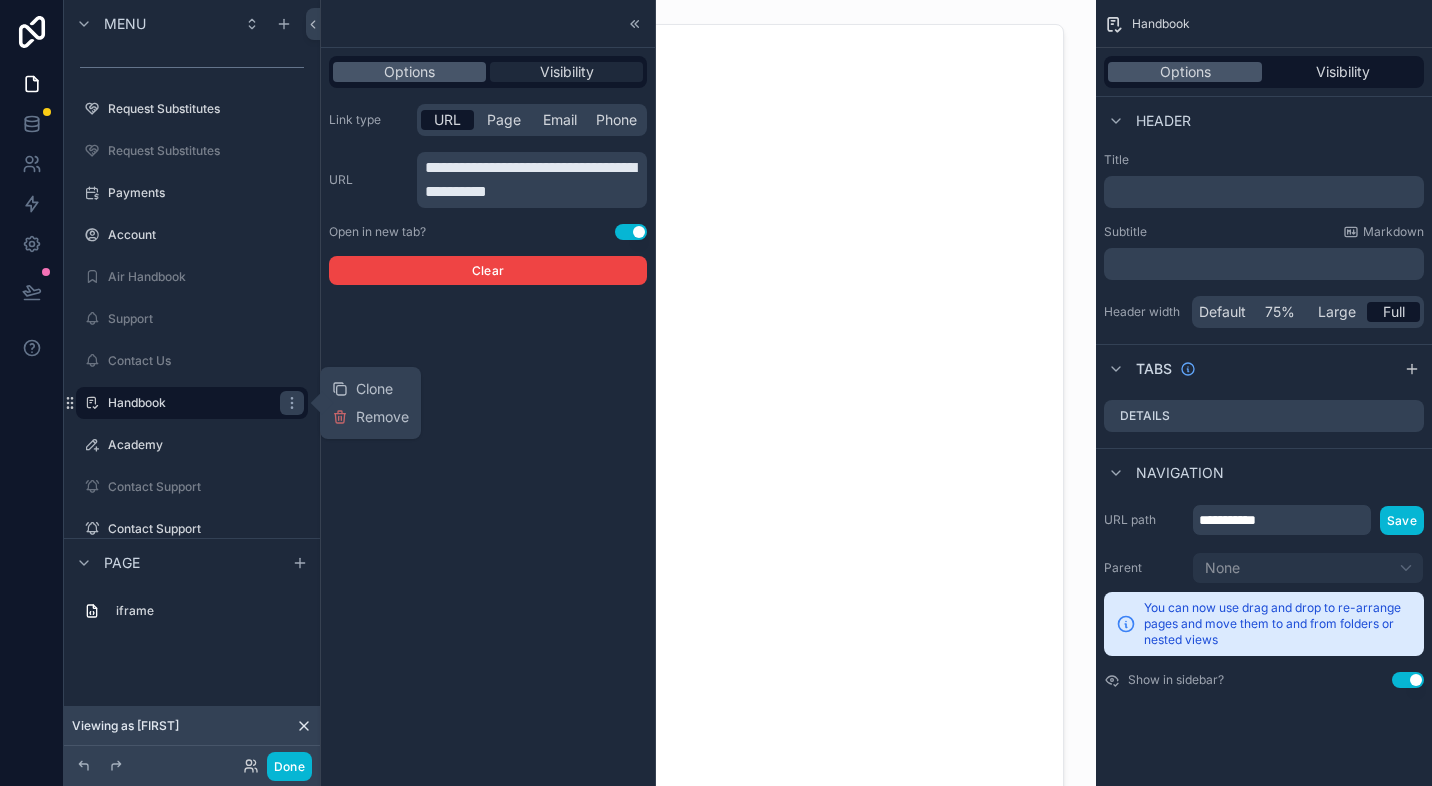 click on "Visibility" at bounding box center (567, 72) 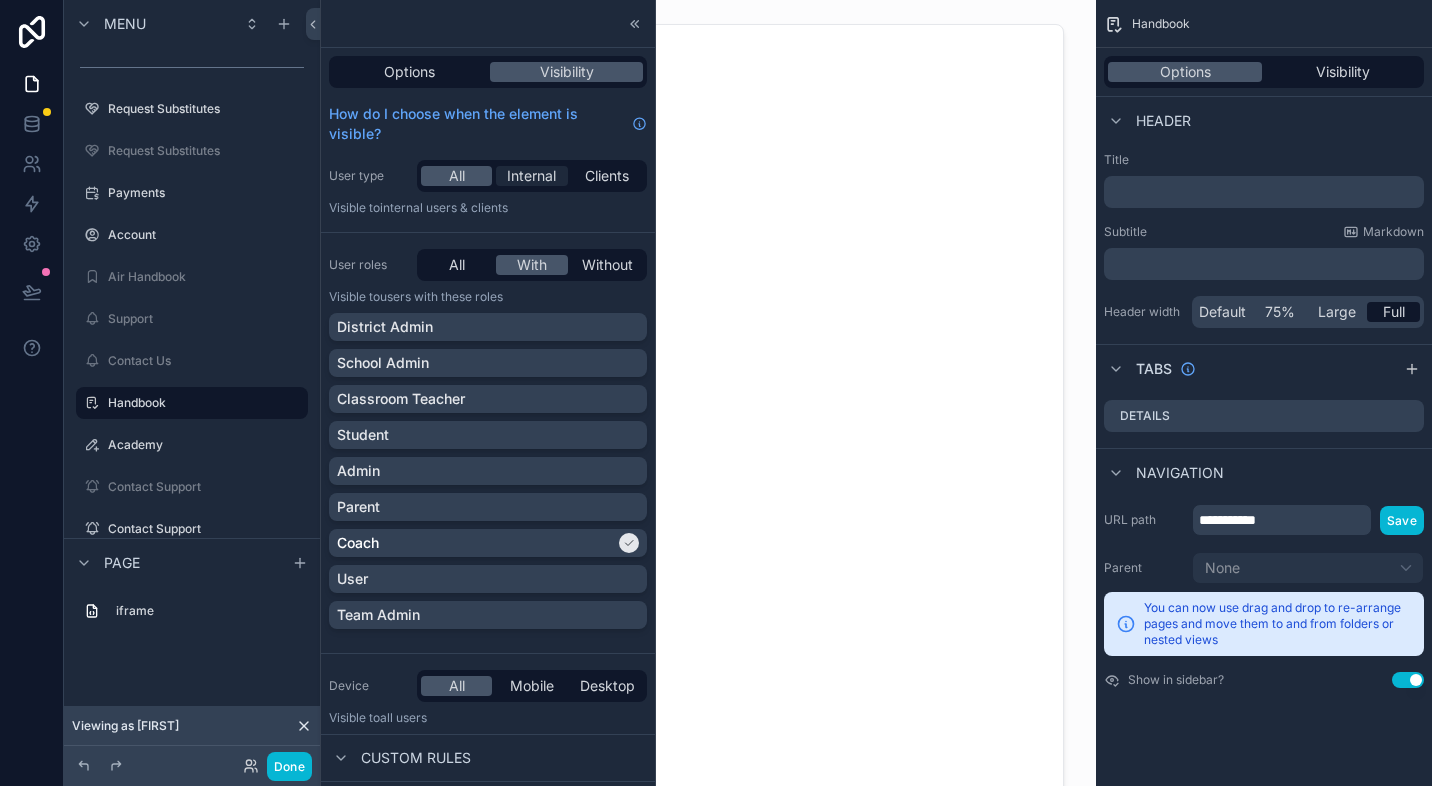 click on "Internal" at bounding box center [531, 176] 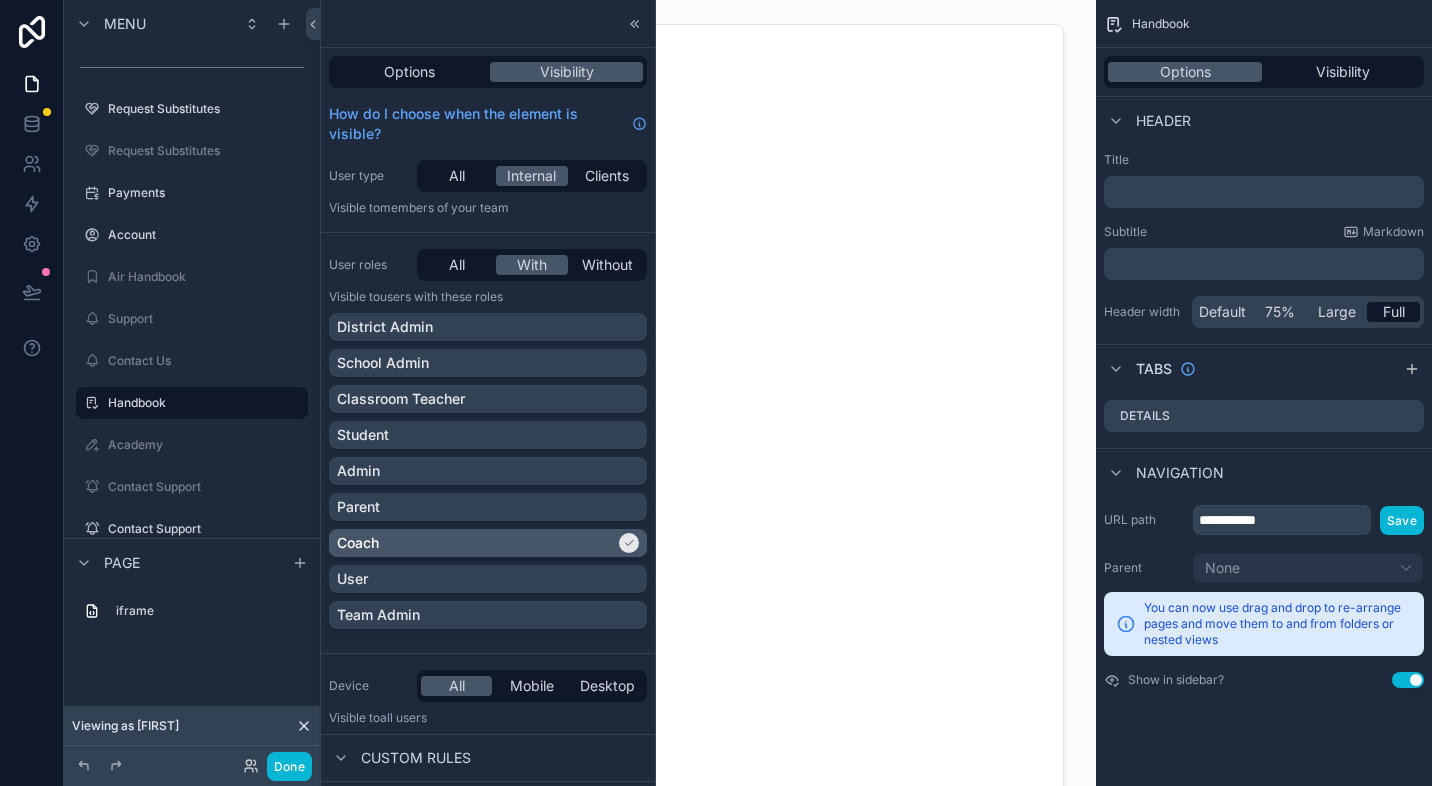 click on "Coach" at bounding box center (476, 543) 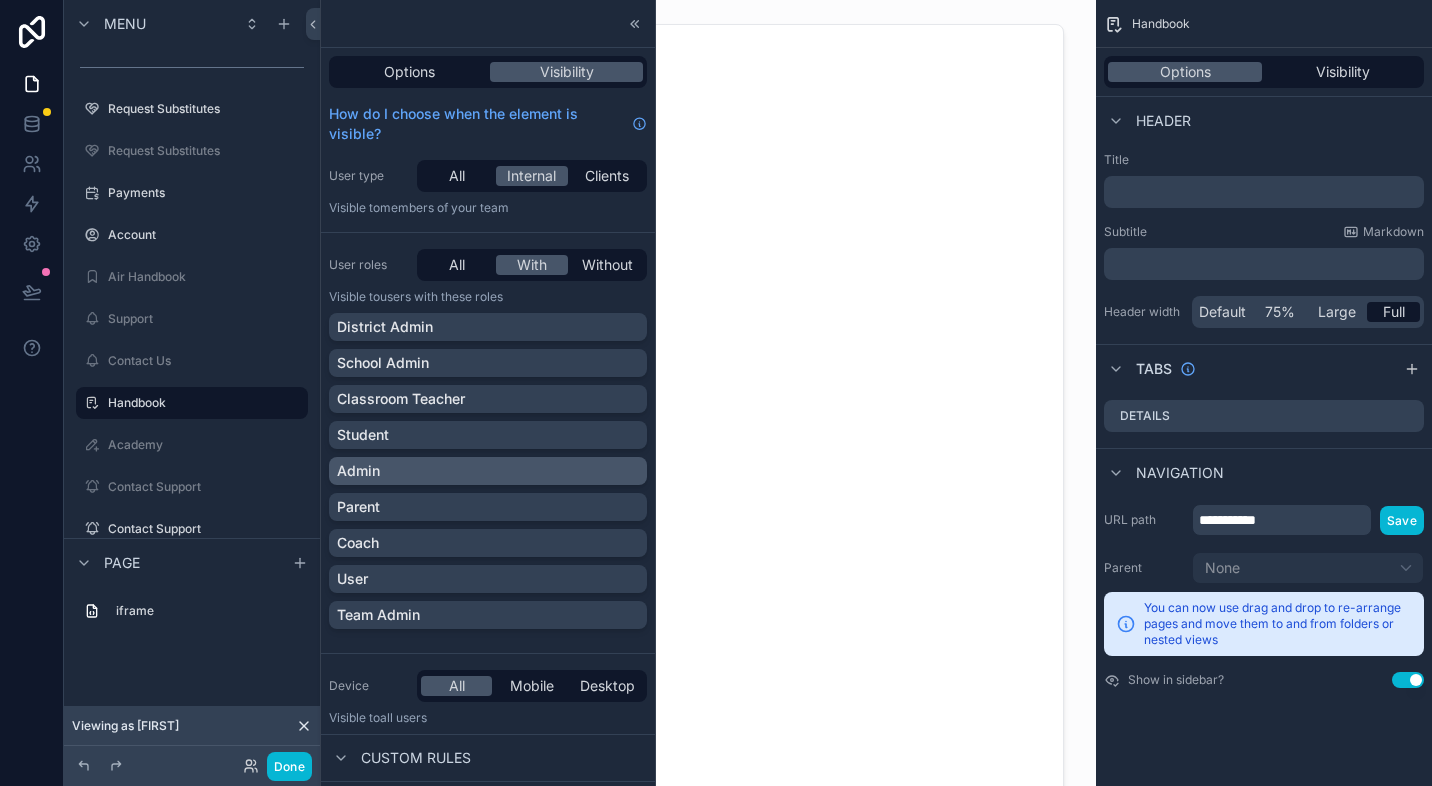 click on "Admin" at bounding box center (488, 471) 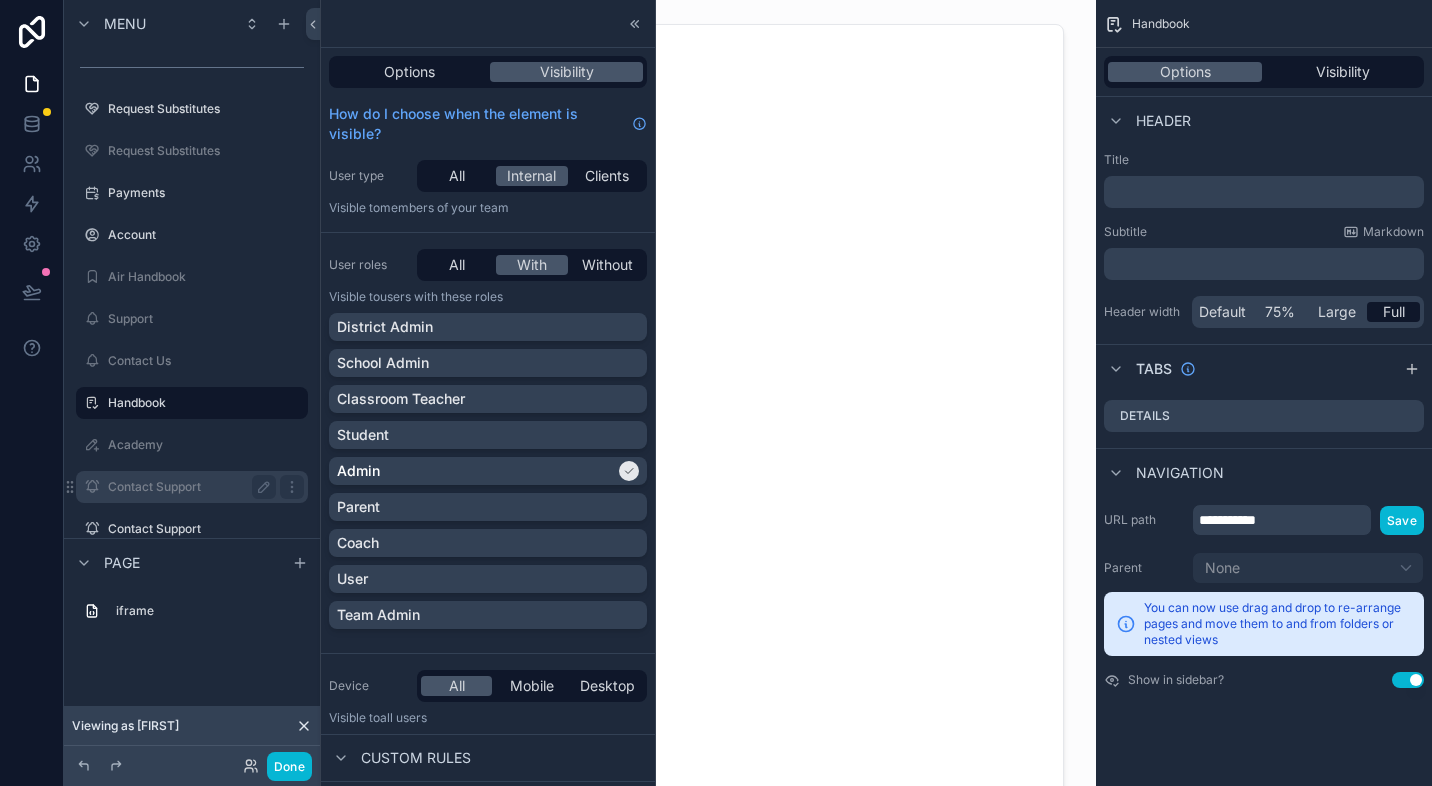 drag, startPoint x: 270, startPoint y: 665, endPoint x: 225, endPoint y: 496, distance: 174.88853 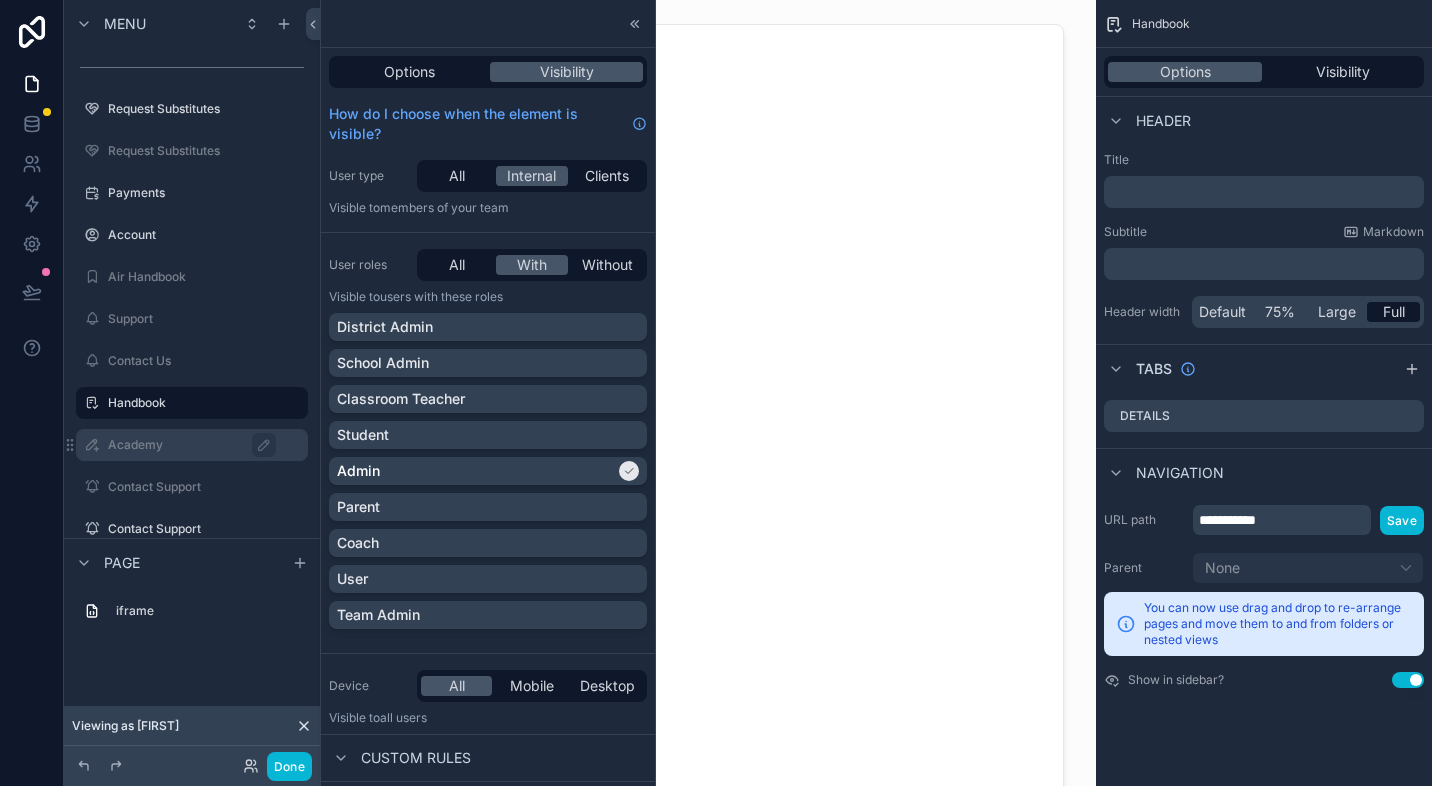 click on "Academy" at bounding box center [202, 445] 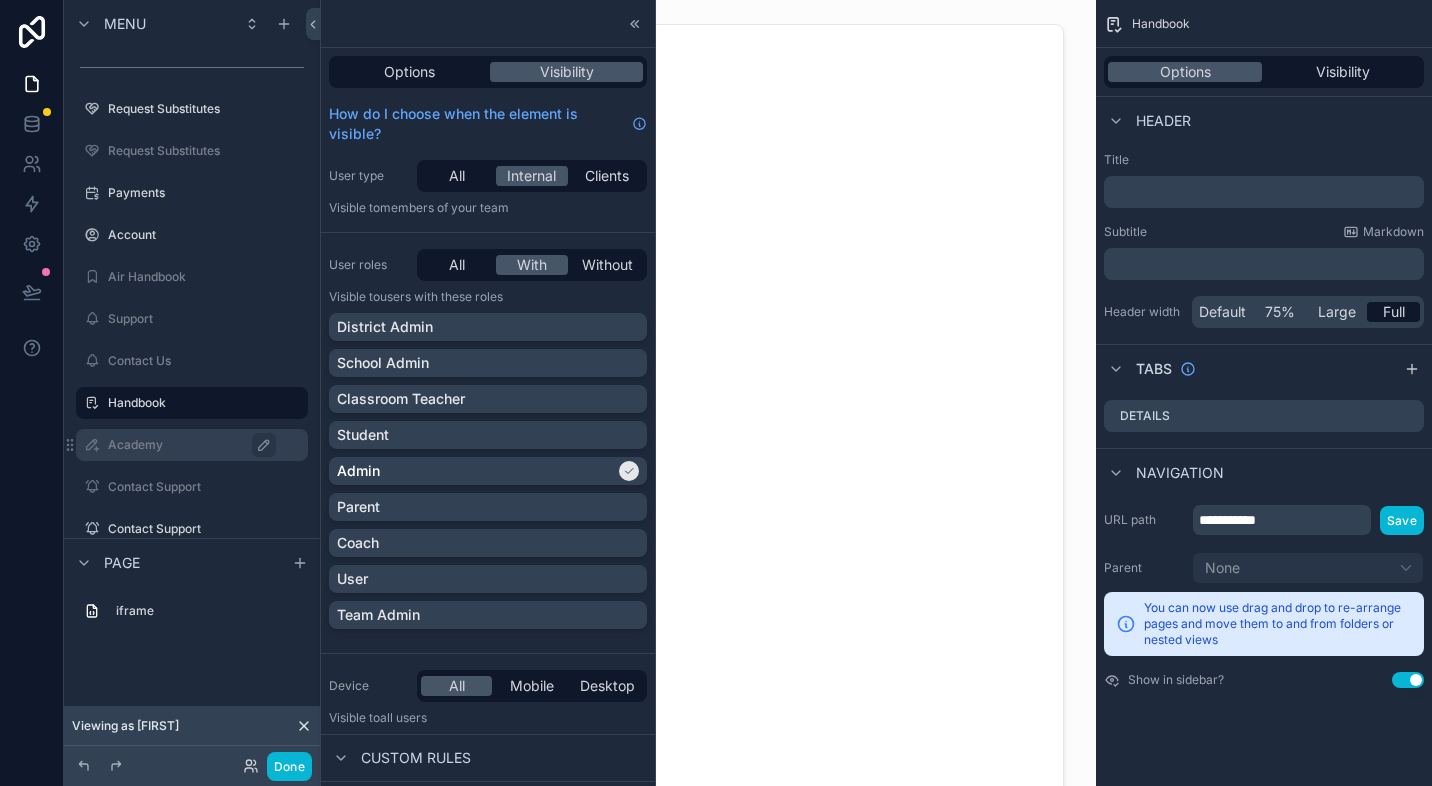 click 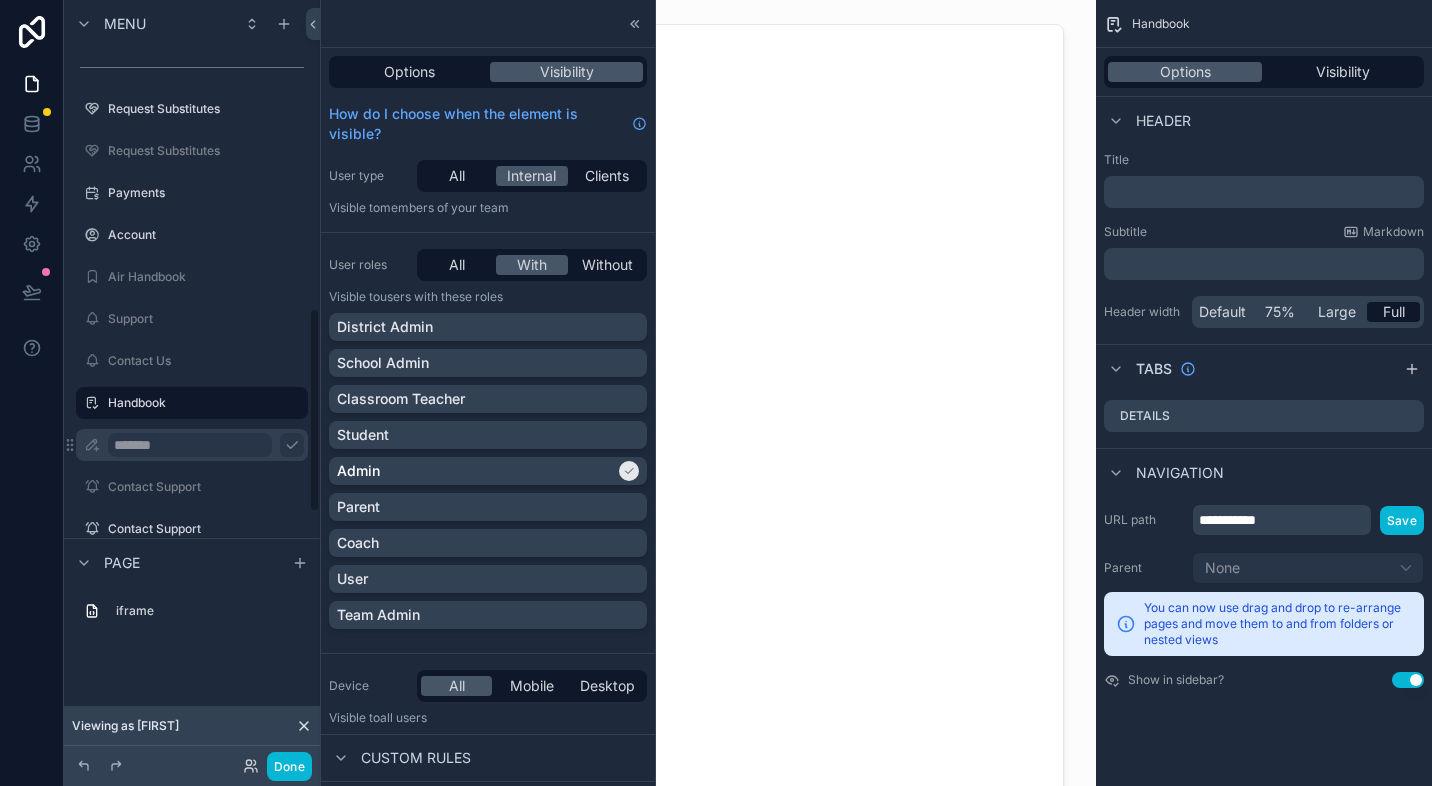 click on "*******" at bounding box center [190, 445] 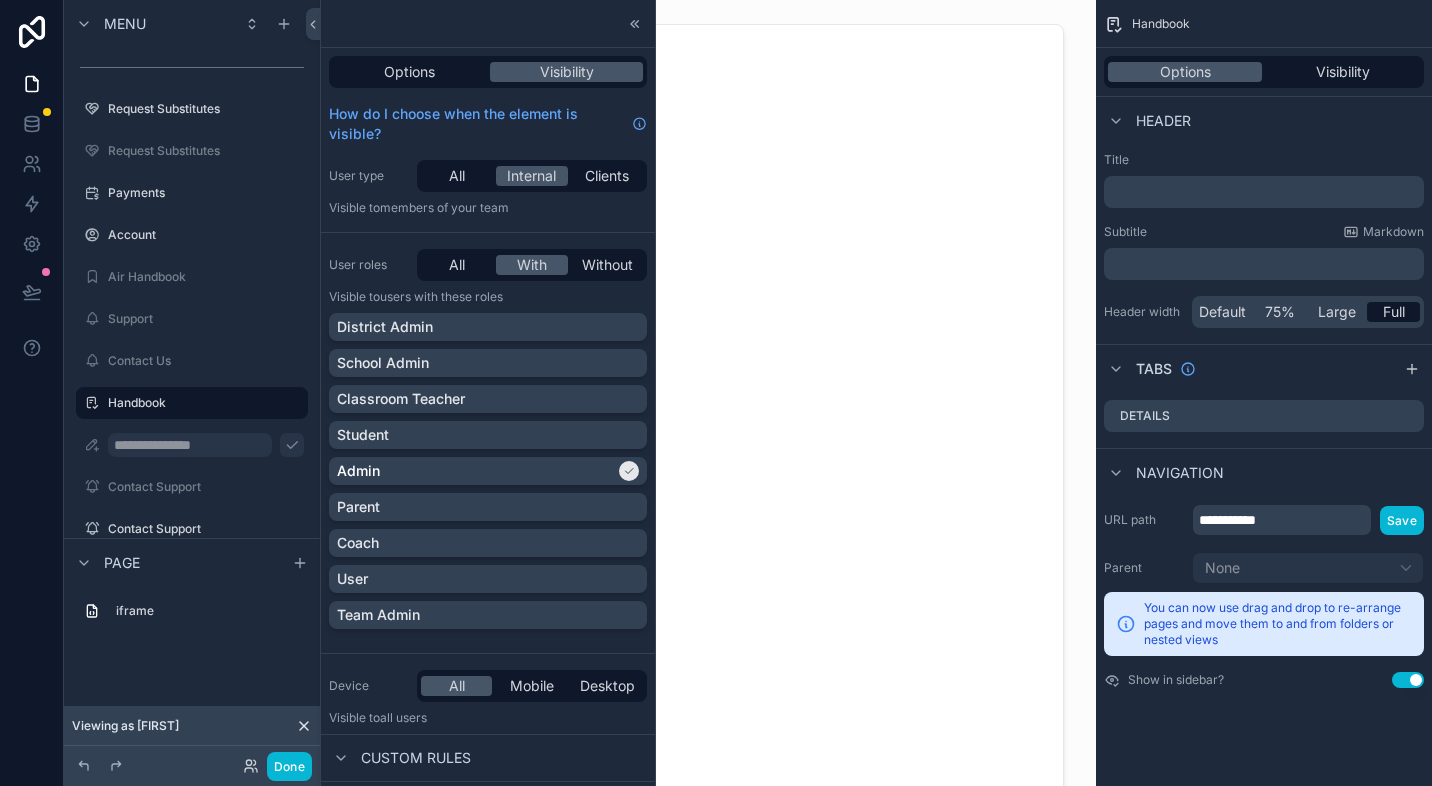 type on "**********" 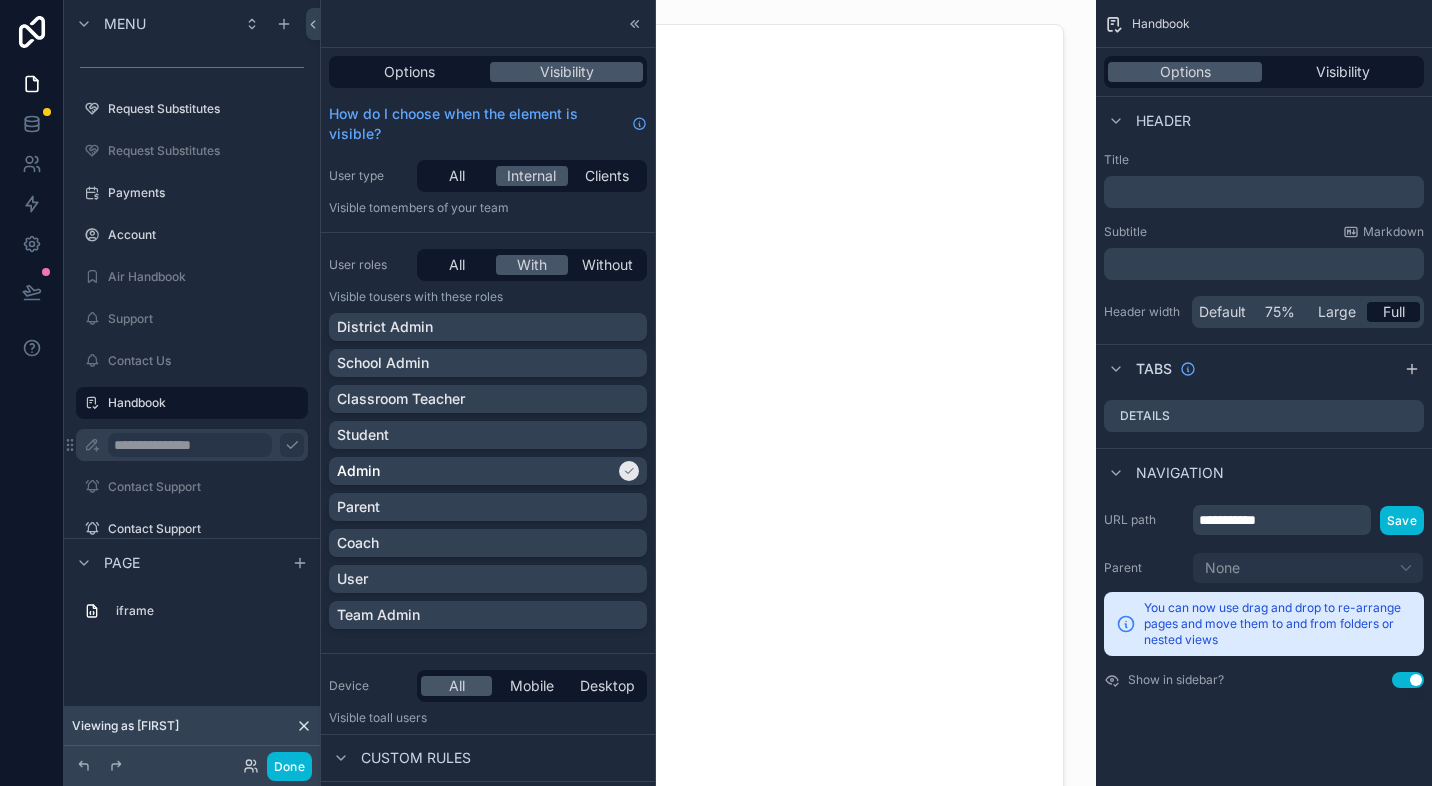 drag, startPoint x: 259, startPoint y: 450, endPoint x: 272, endPoint y: 449, distance: 13.038404 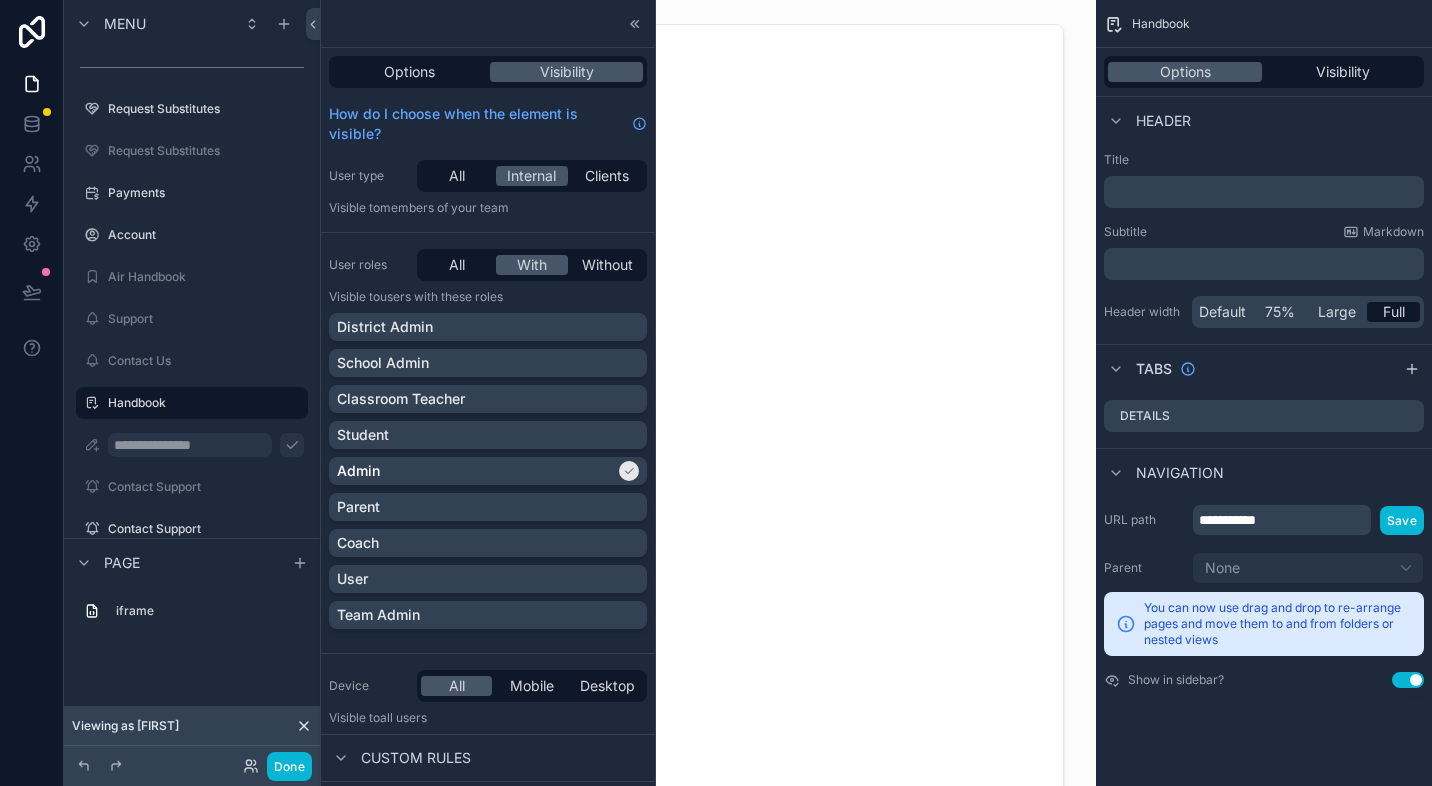 click 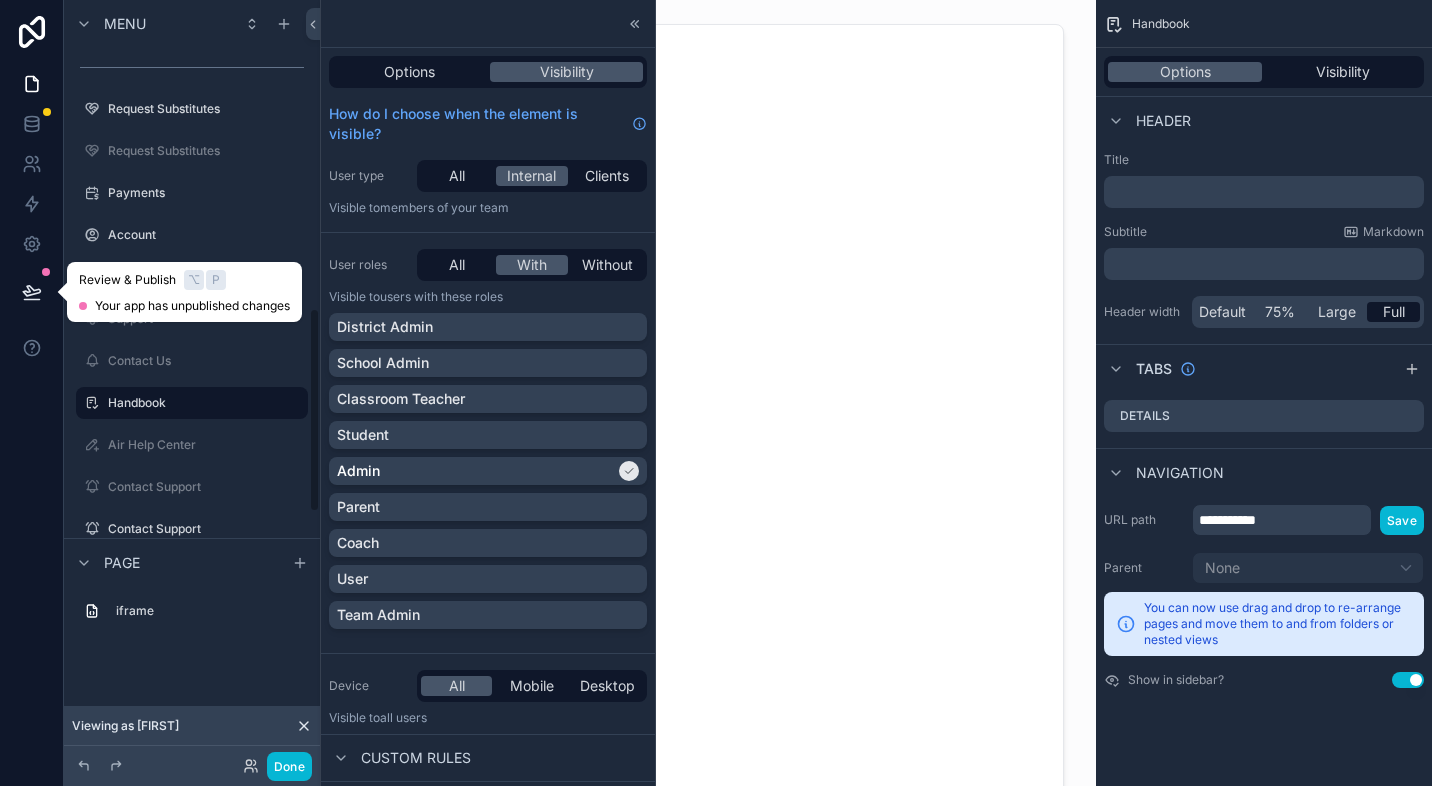 click 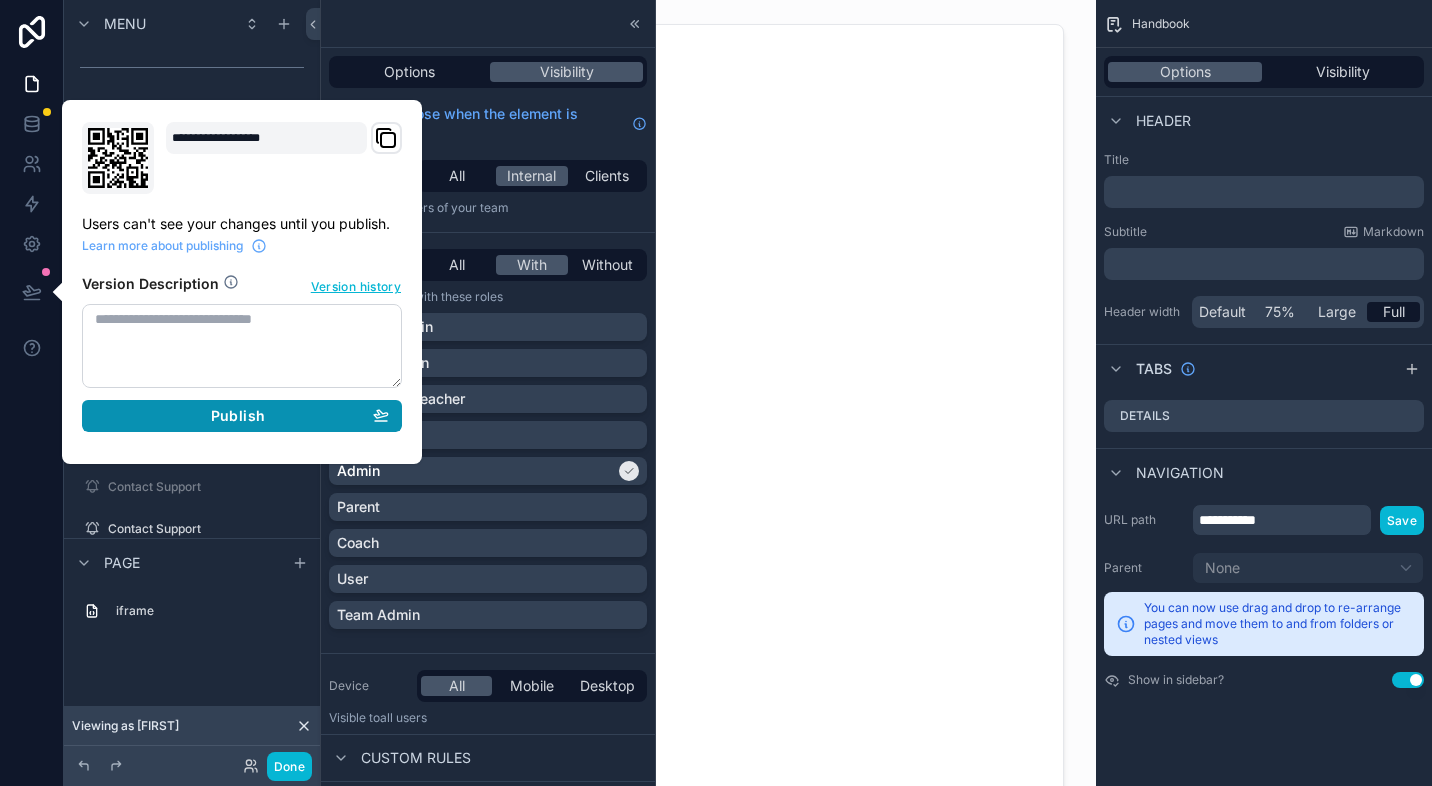 click on "Publish" at bounding box center (242, 416) 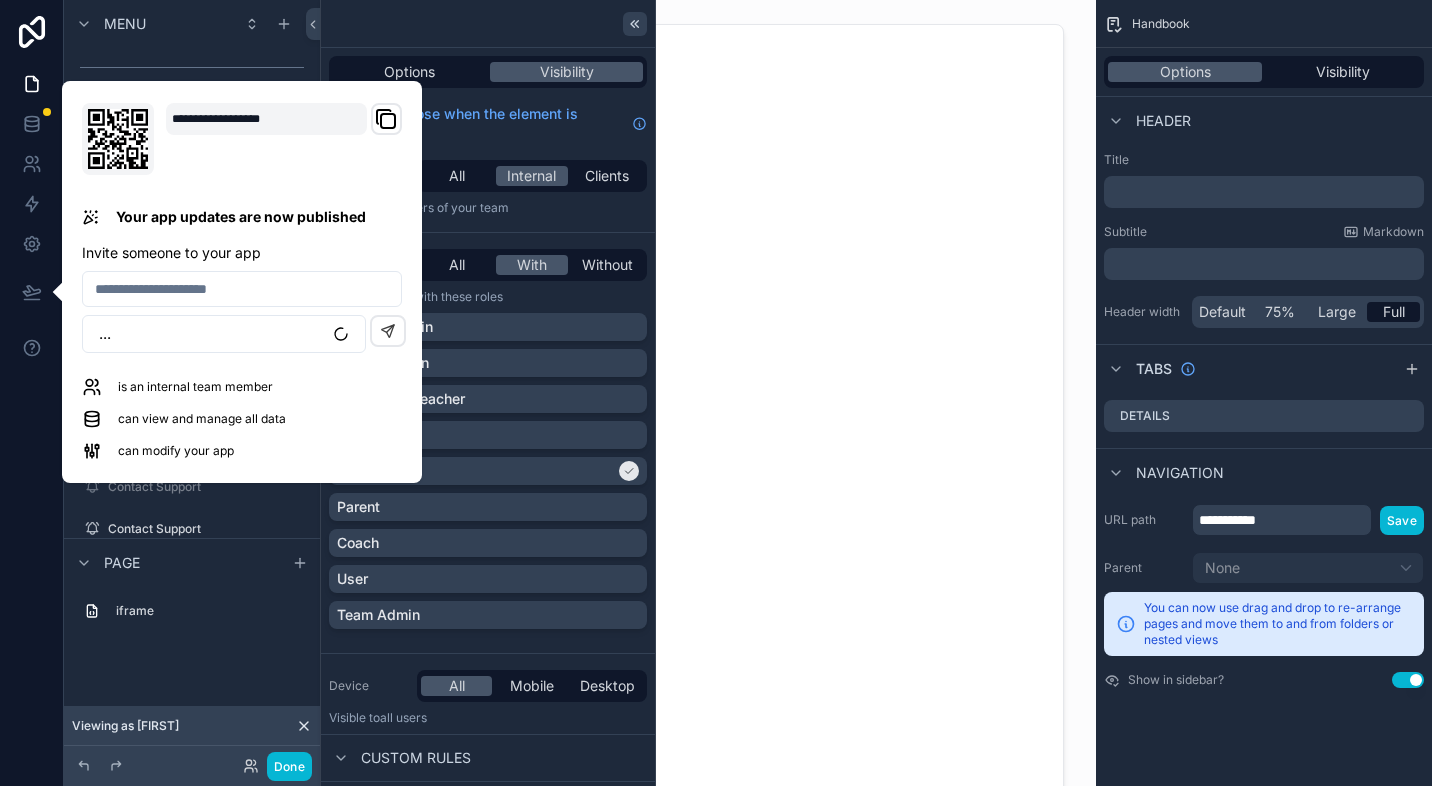 click 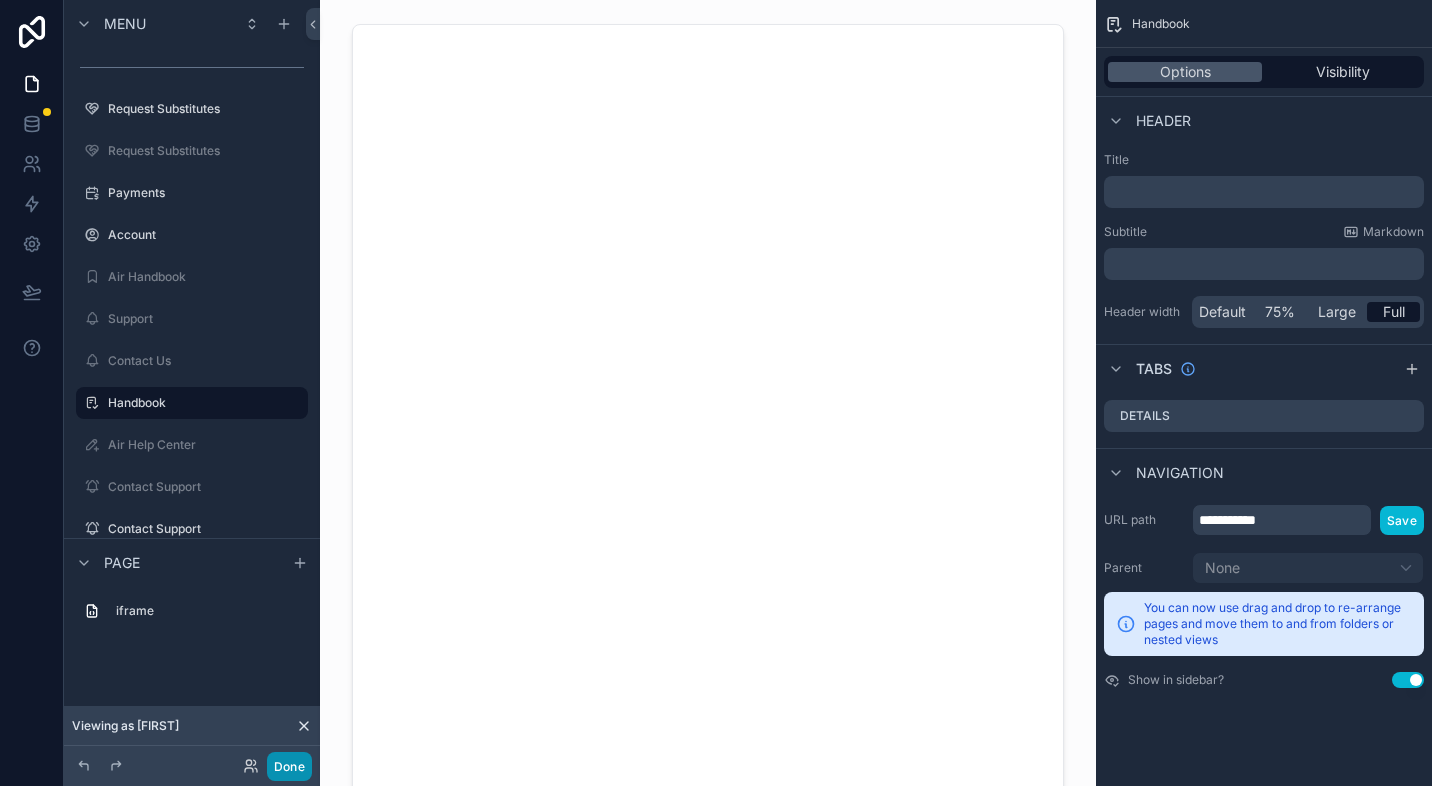click on "Done" at bounding box center (289, 766) 